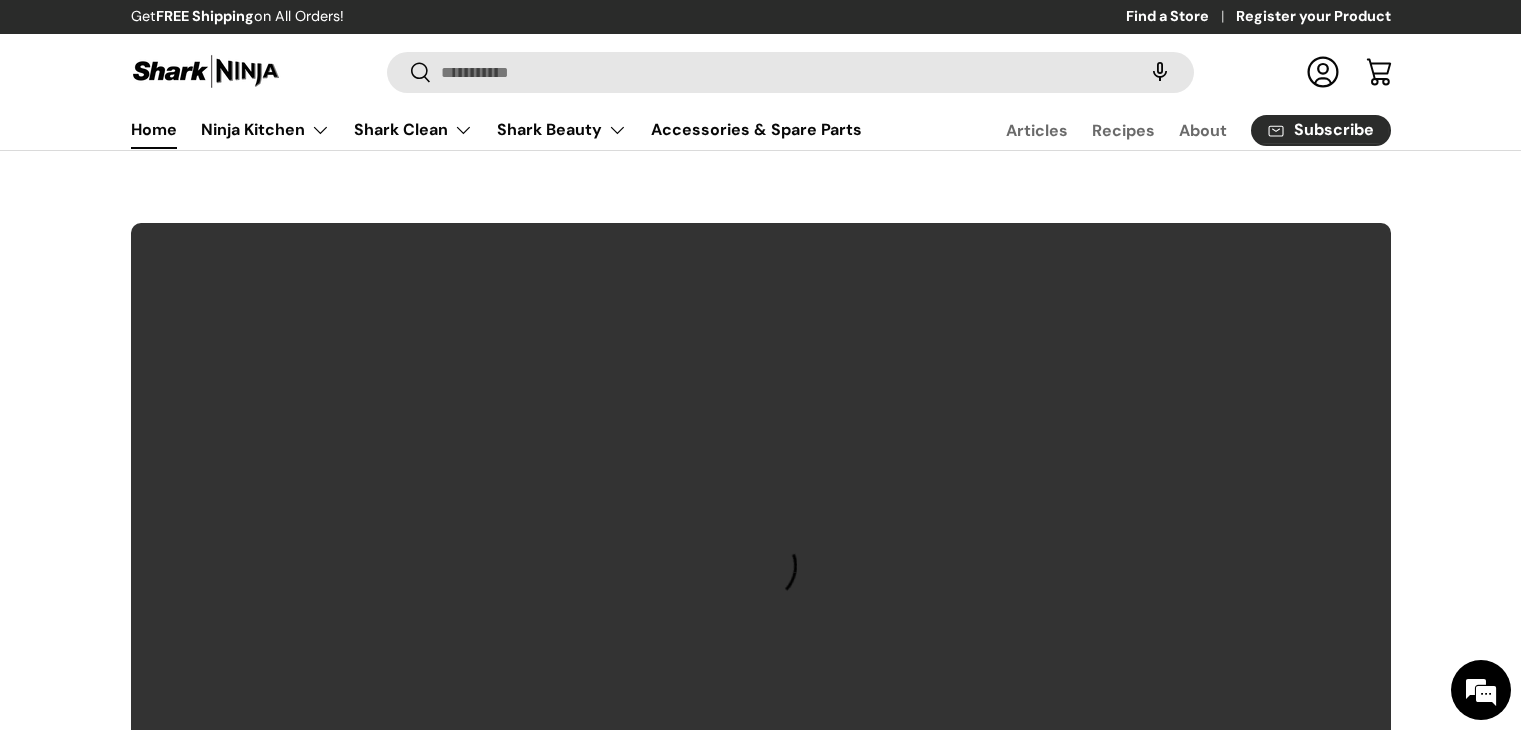 scroll, scrollTop: 0, scrollLeft: 0, axis: both 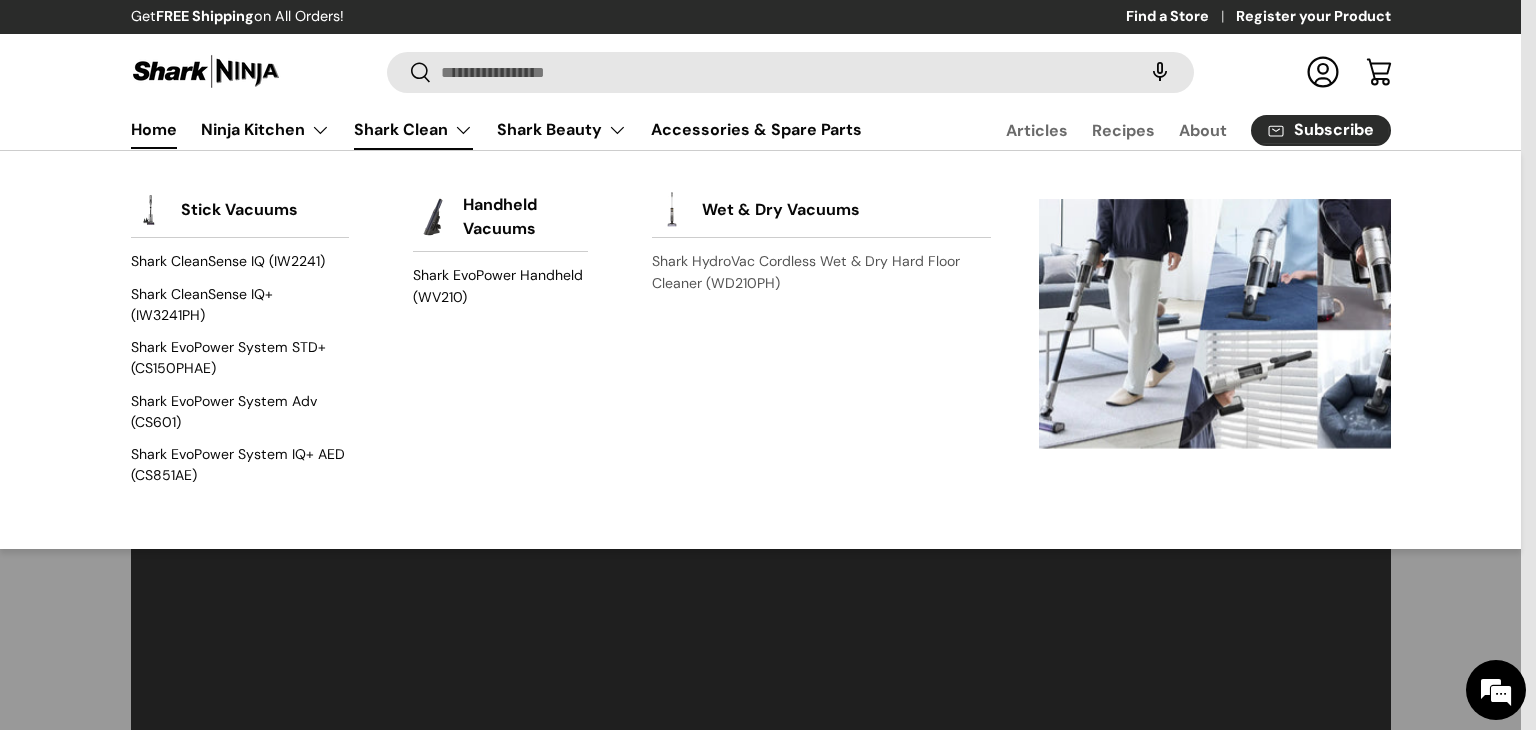 click on "Shark HydroVac Cordless Wet & Dry Hard Floor Cleaner (WD210PH)" at bounding box center [821, 272] 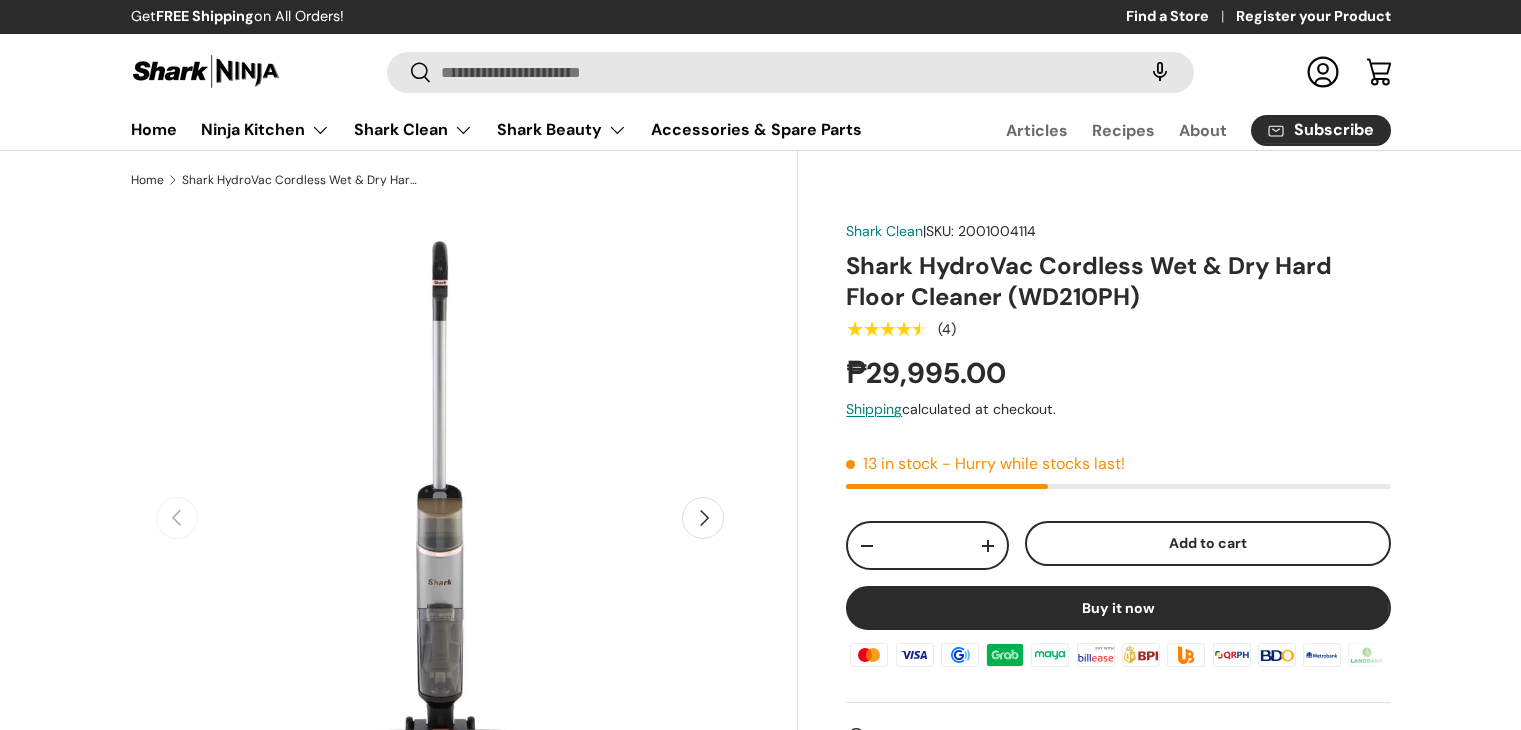 scroll, scrollTop: 0, scrollLeft: 0, axis: both 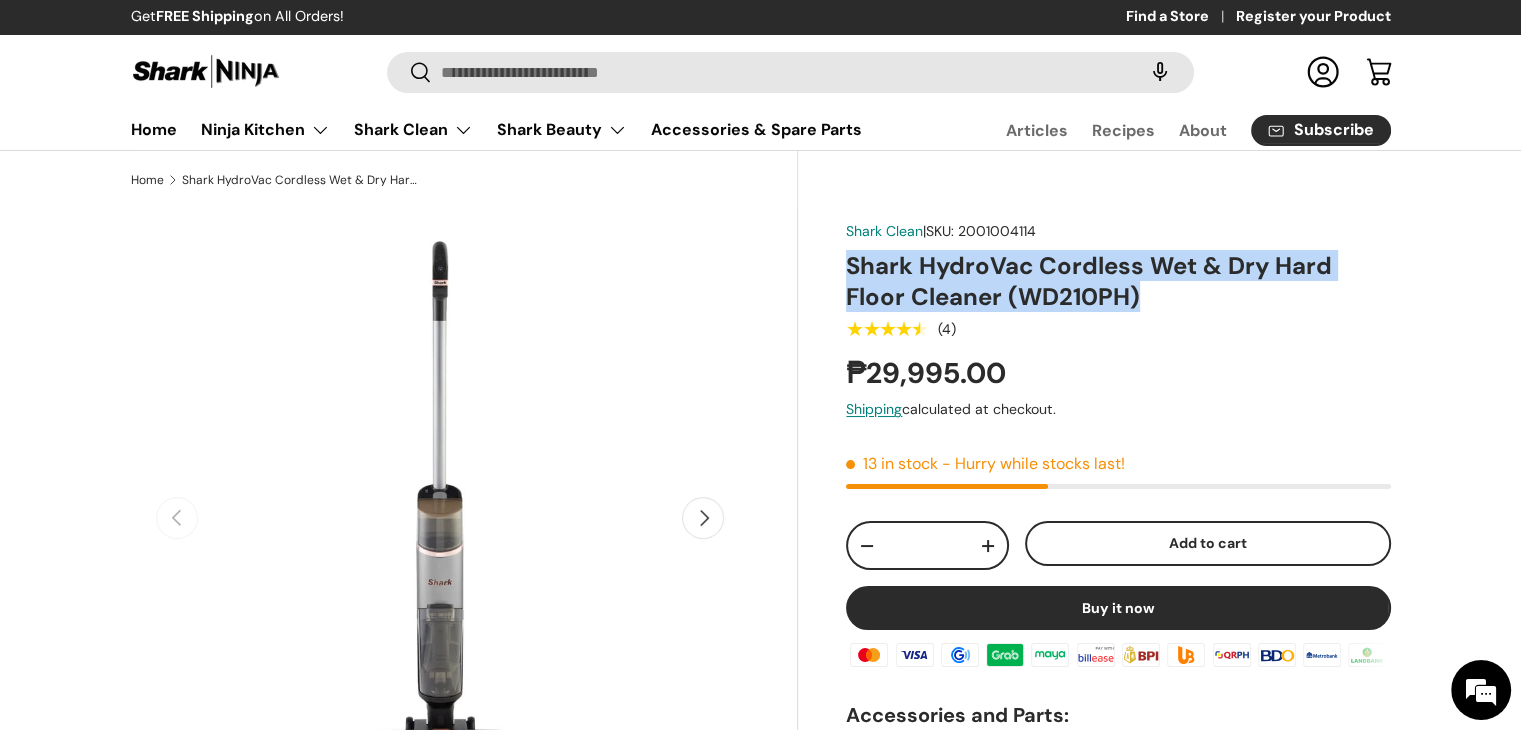 drag, startPoint x: 847, startPoint y: 260, endPoint x: 1171, endPoint y: 285, distance: 324.96307 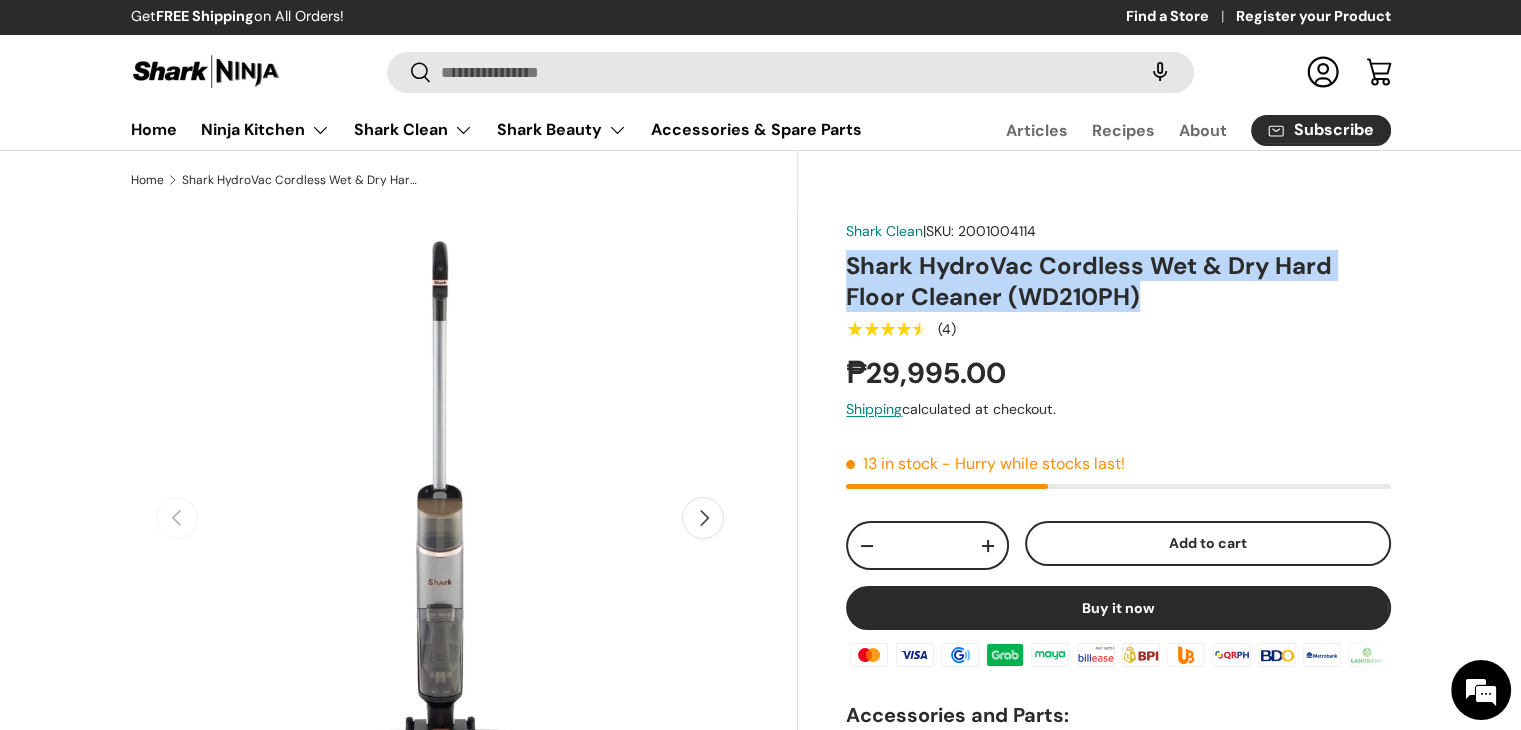 scroll, scrollTop: 0, scrollLeft: 0, axis: both 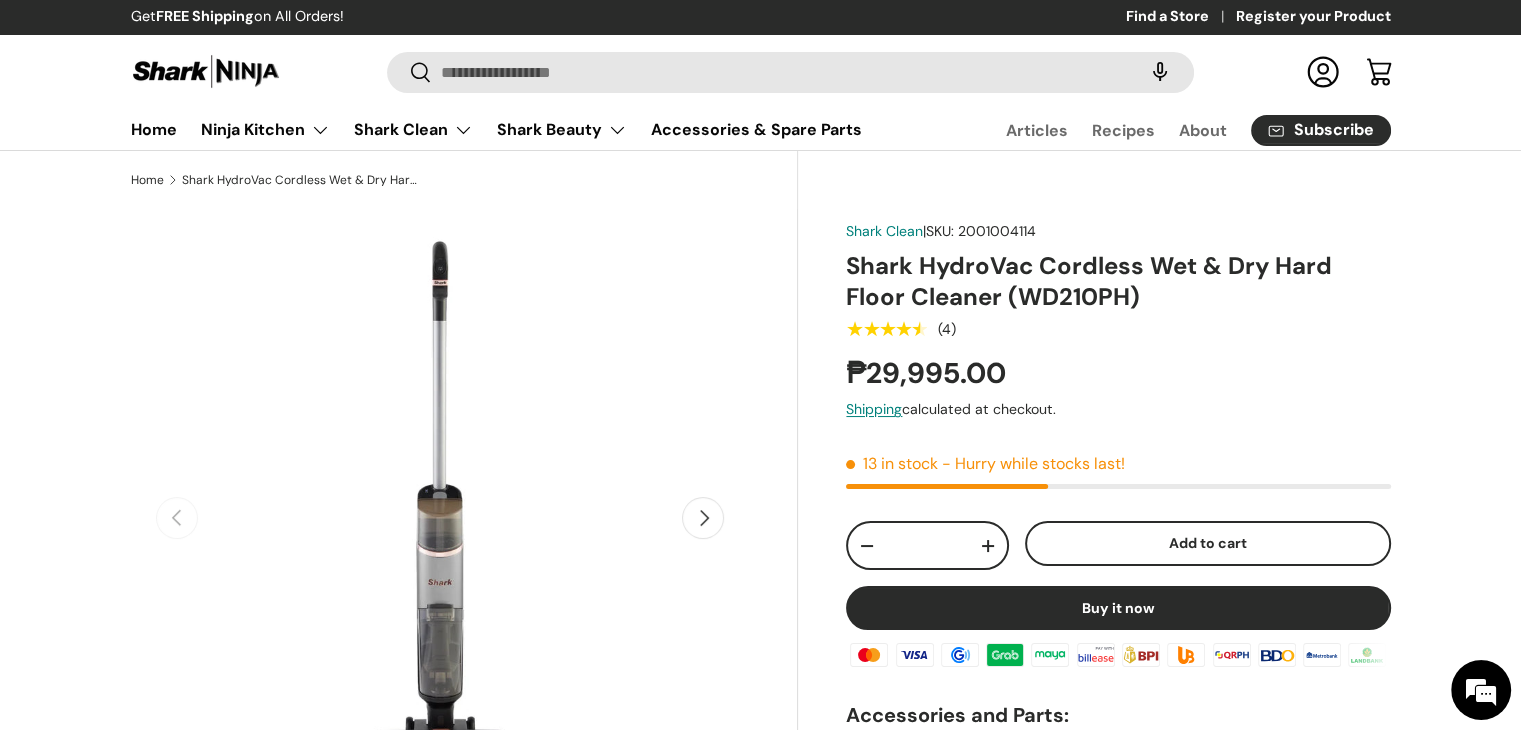 click on "Home
Shark HydroVac Cordless Wet & Dry Hard Floor Cleaner (WD210PH)
Previous
Next
Loading...
Load image 1 in gallery view" at bounding box center [760, 5517] 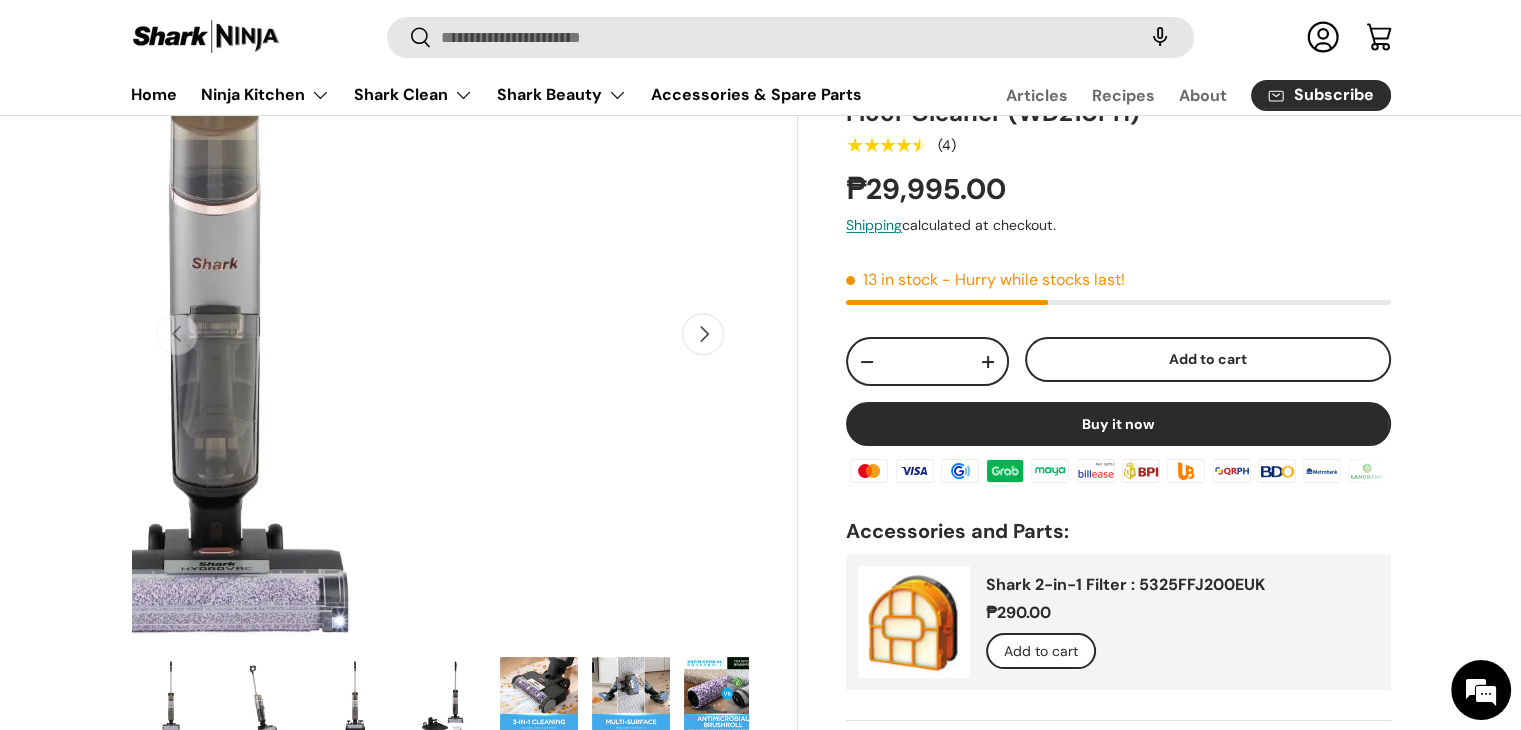 scroll, scrollTop: 100, scrollLeft: 0, axis: vertical 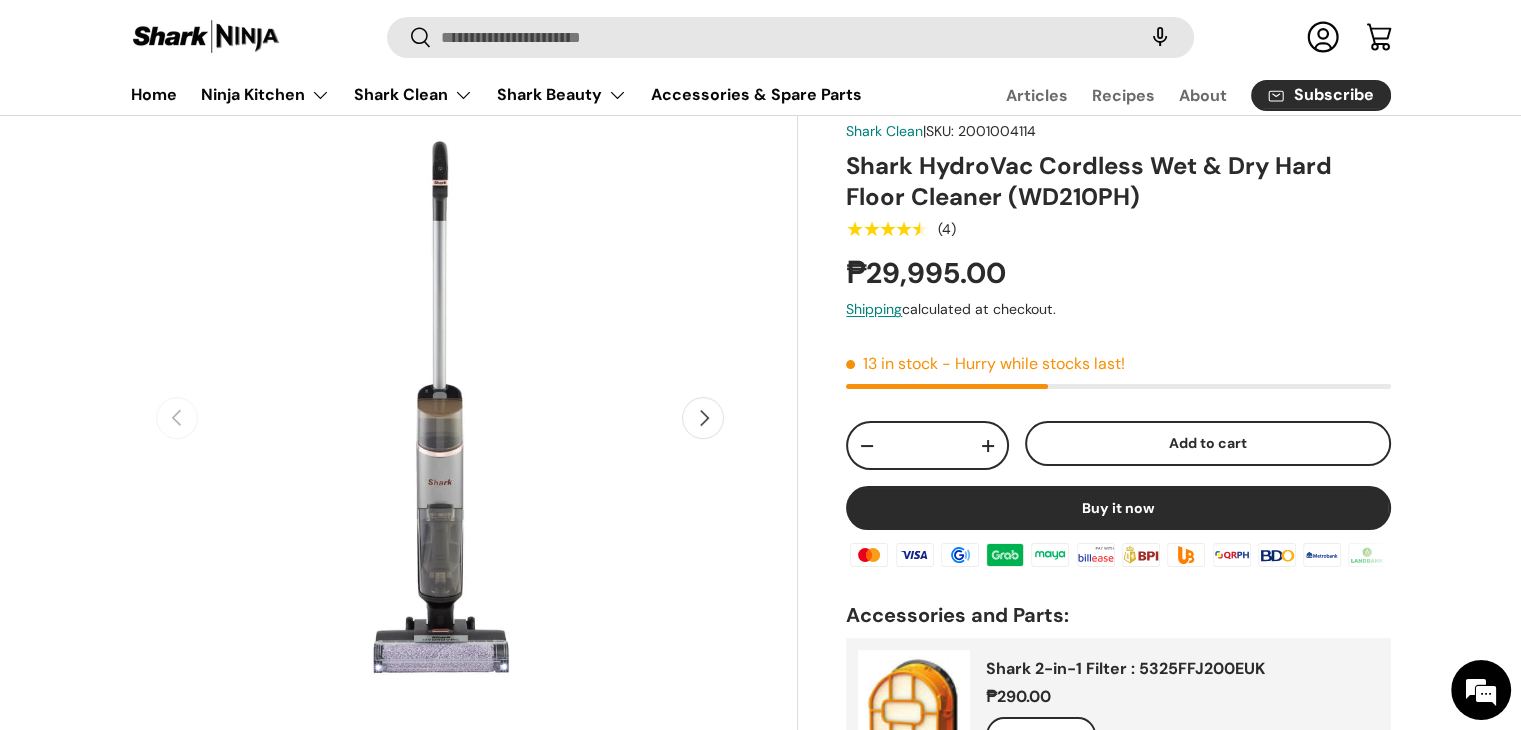 click on "Next" at bounding box center [703, 418] 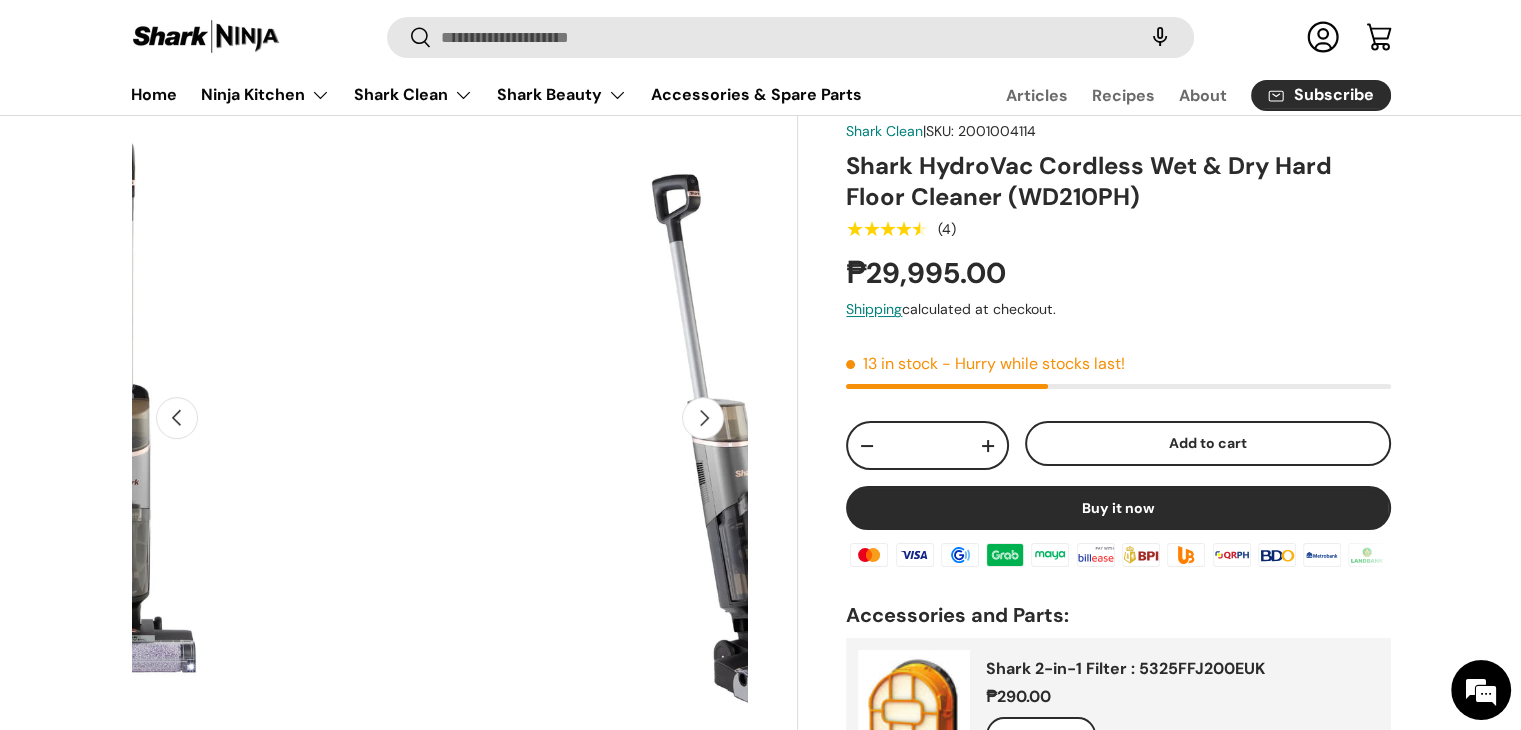 scroll, scrollTop: 0, scrollLeft: 629, axis: horizontal 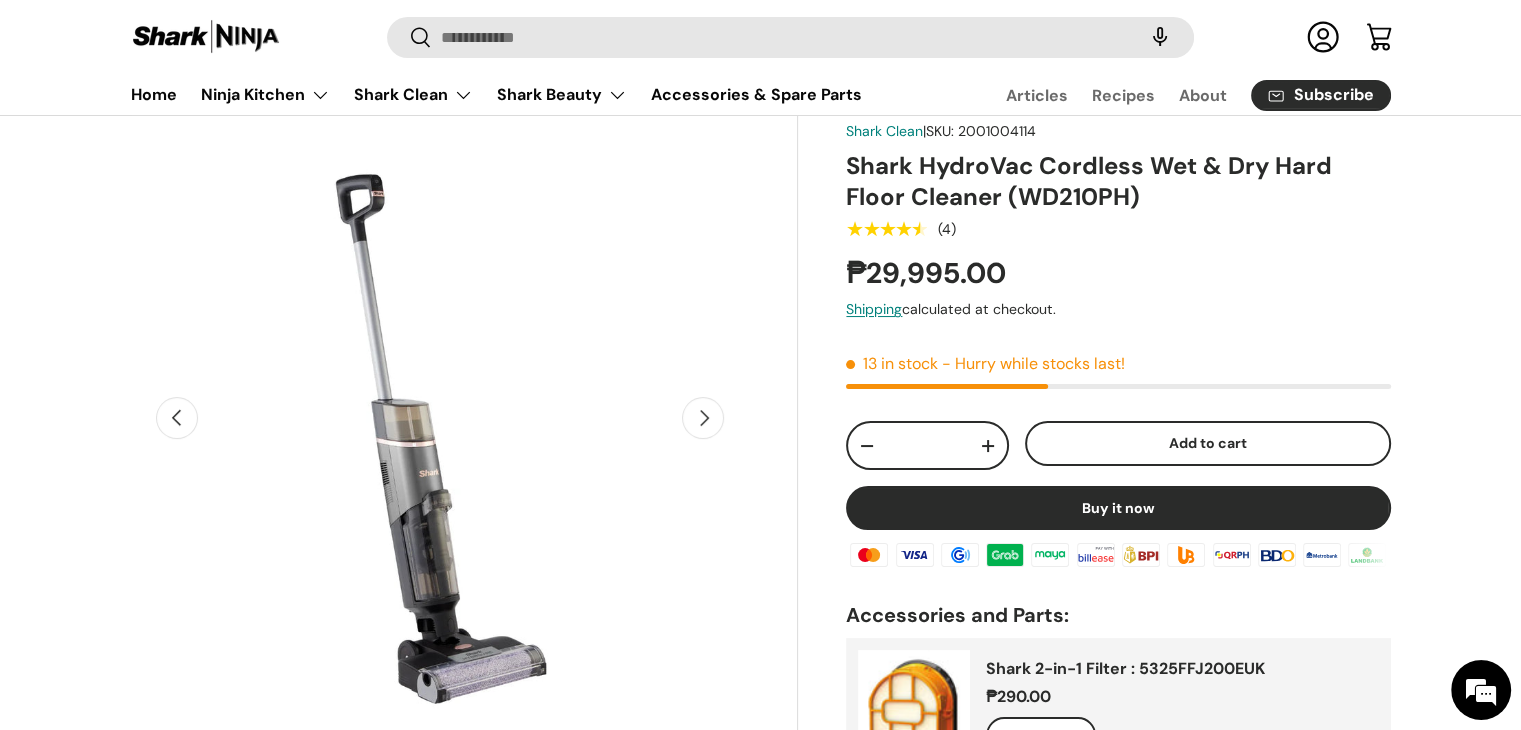click on "Next" at bounding box center [703, 418] 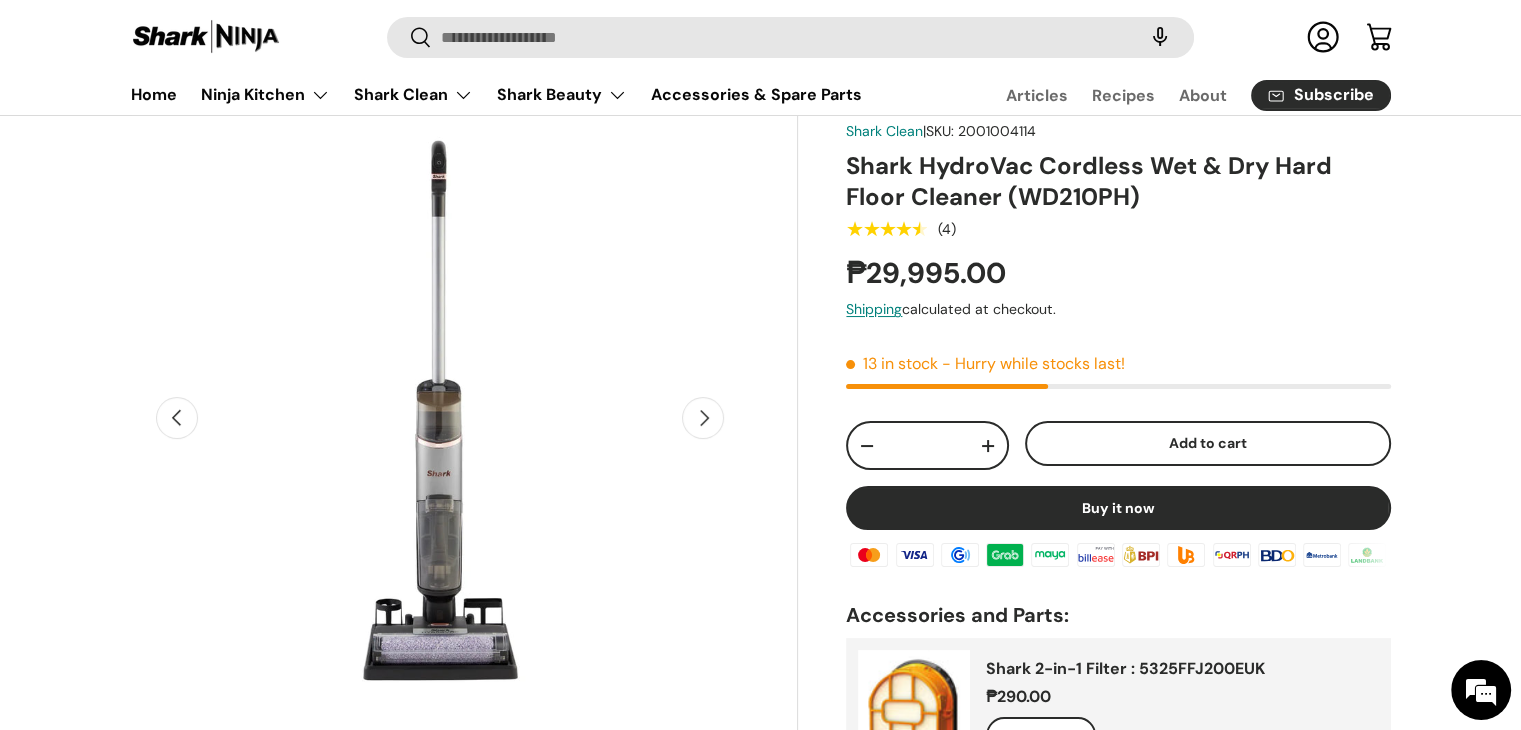 click on "Next" at bounding box center (703, 418) 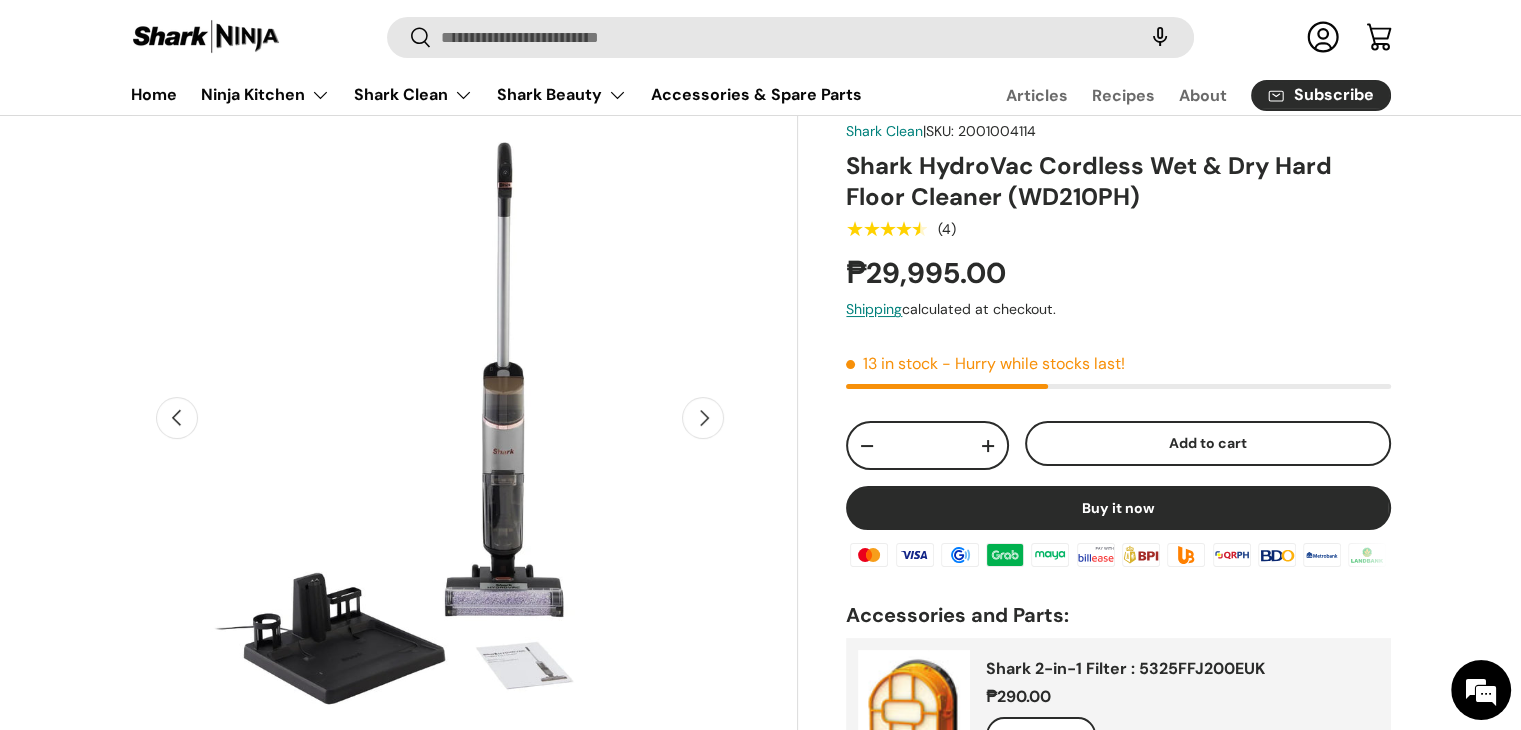 click on "Next" at bounding box center [703, 418] 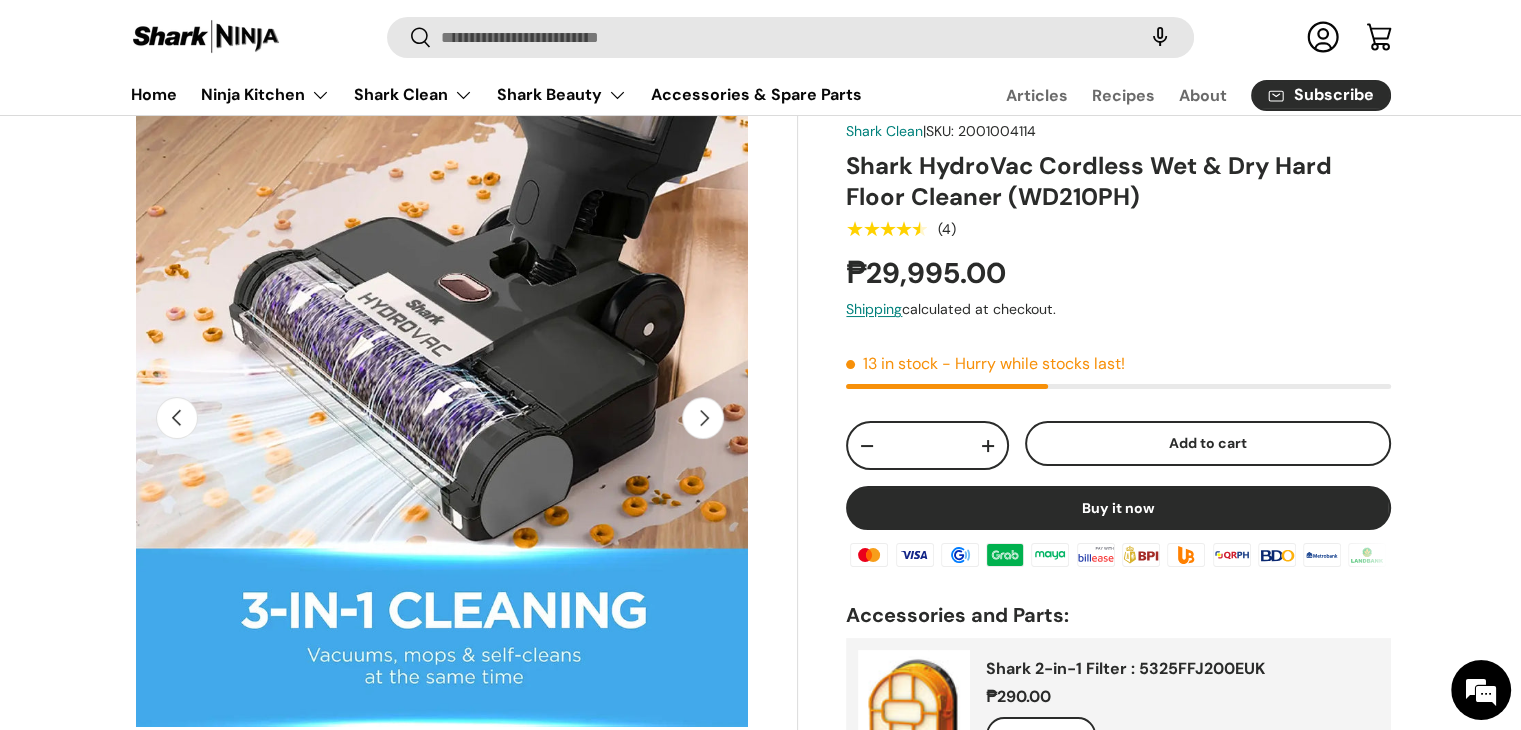 scroll, scrollTop: 0, scrollLeft: 2517, axis: horizontal 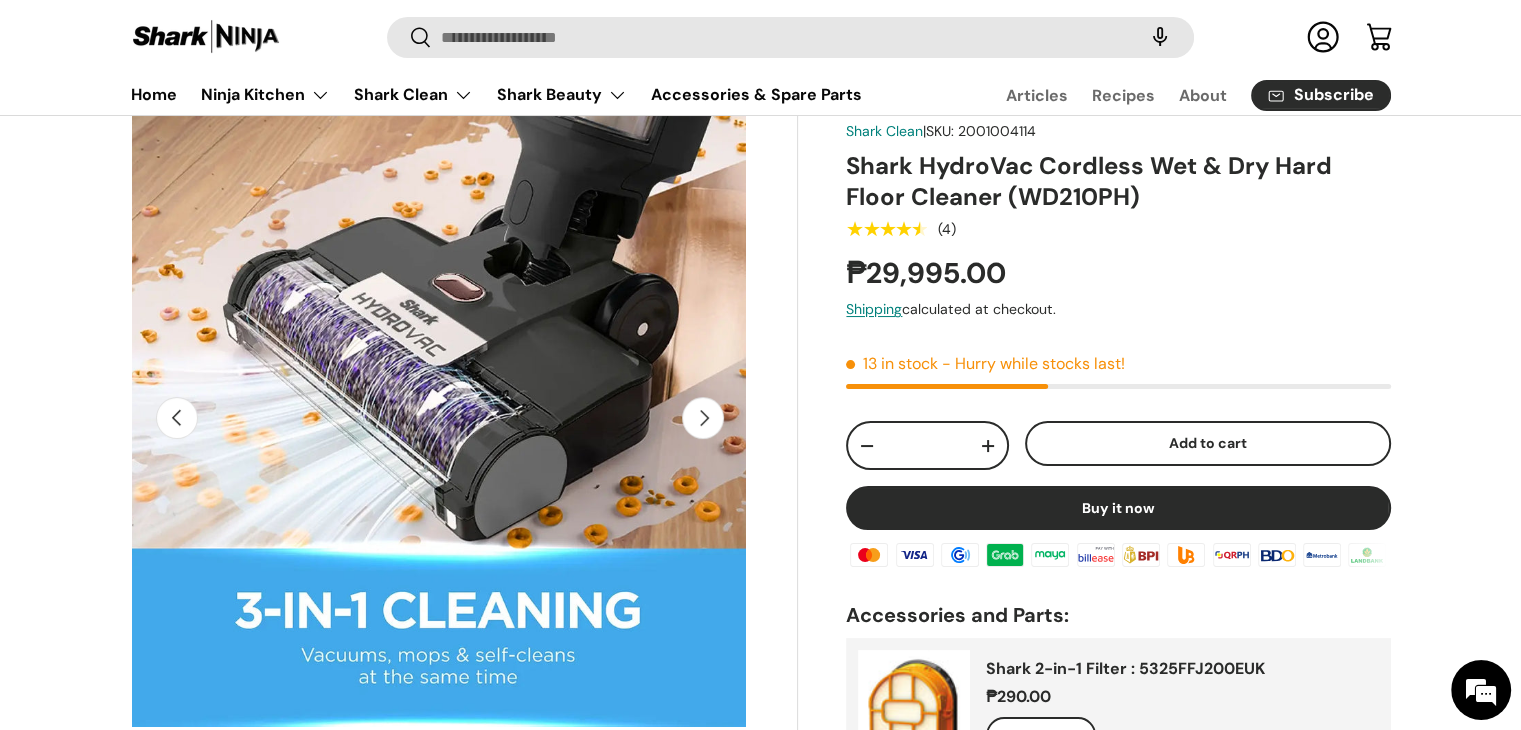 click on "Next" at bounding box center [703, 418] 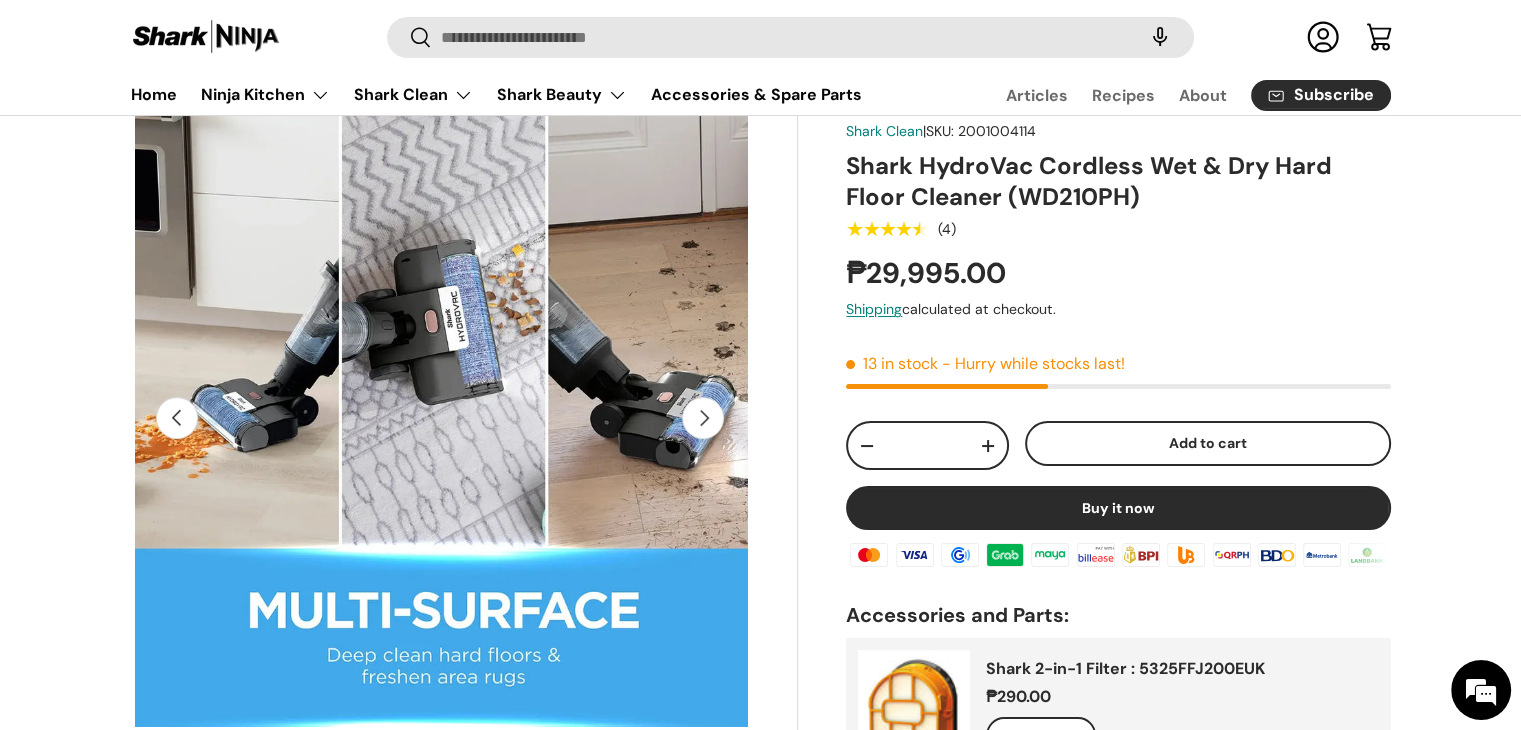scroll, scrollTop: 0, scrollLeft: 3147, axis: horizontal 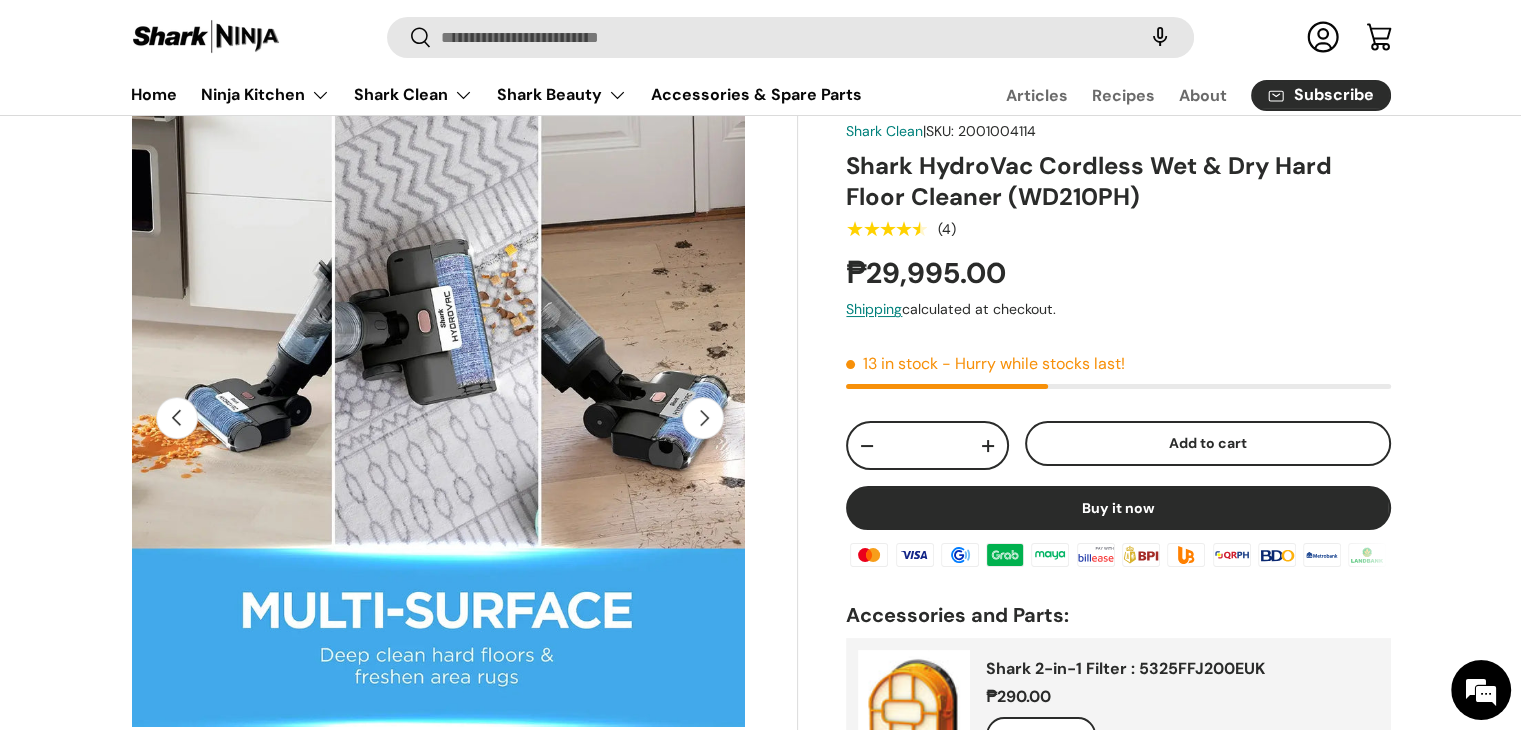 click on "Next" at bounding box center (703, 418) 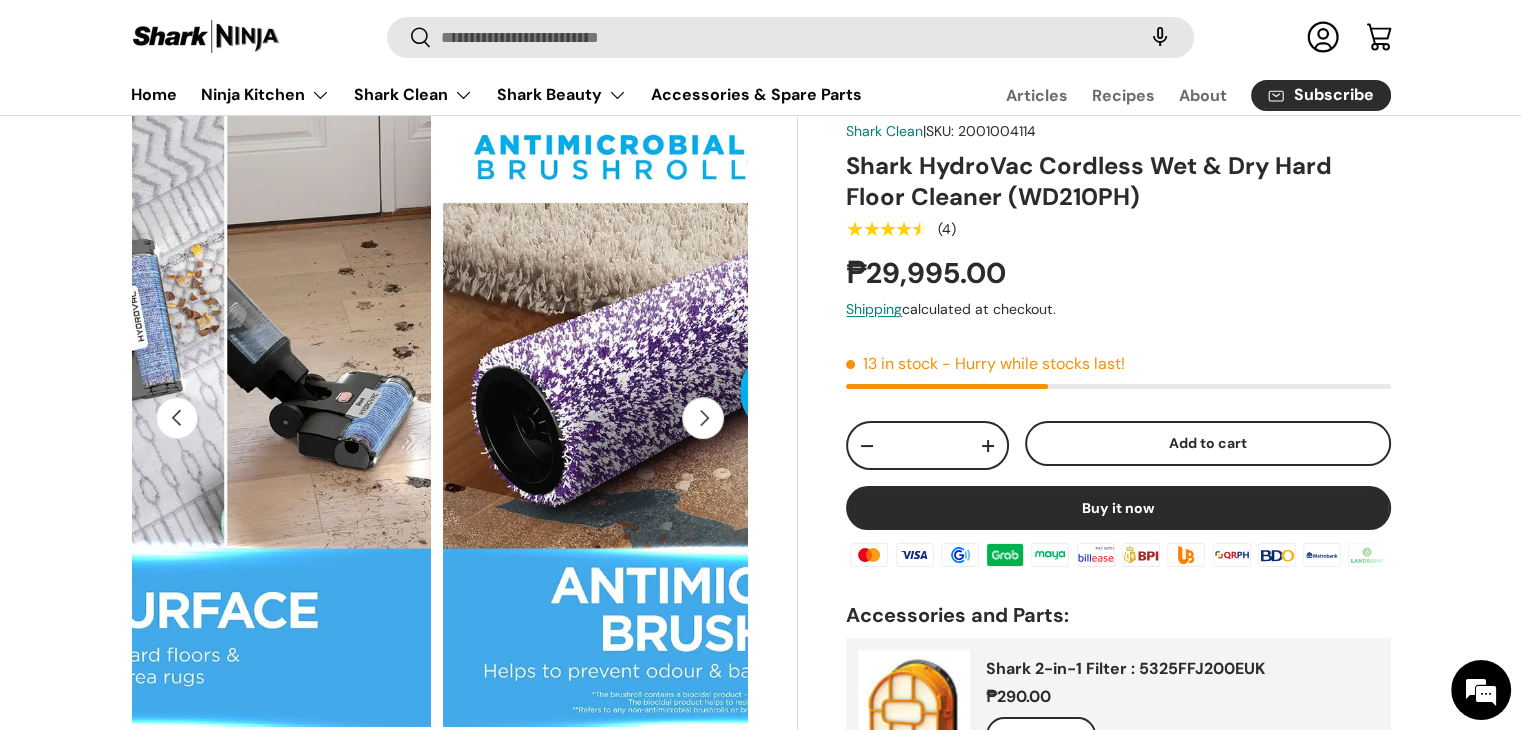 scroll, scrollTop: 0, scrollLeft: 3776, axis: horizontal 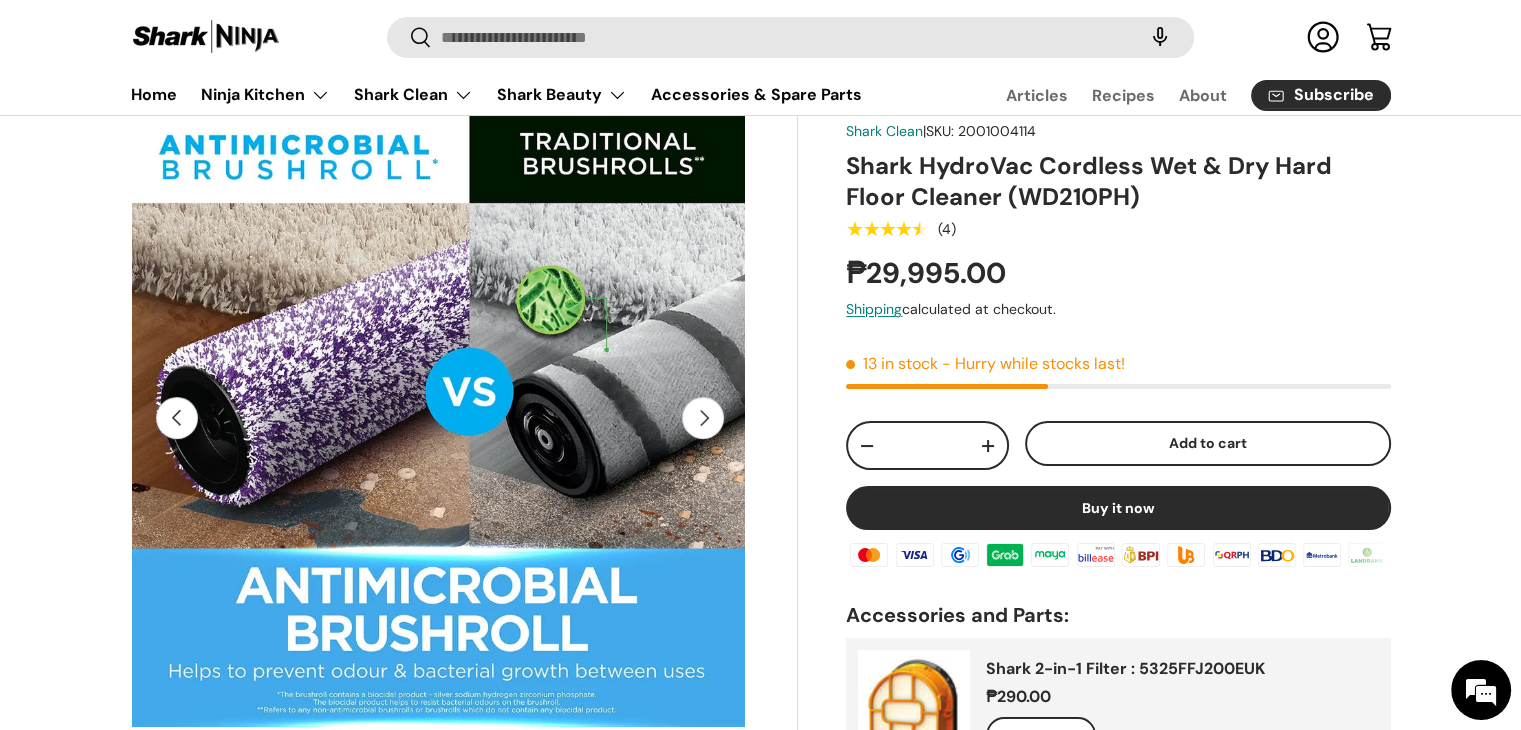 click on "Next" at bounding box center [703, 418] 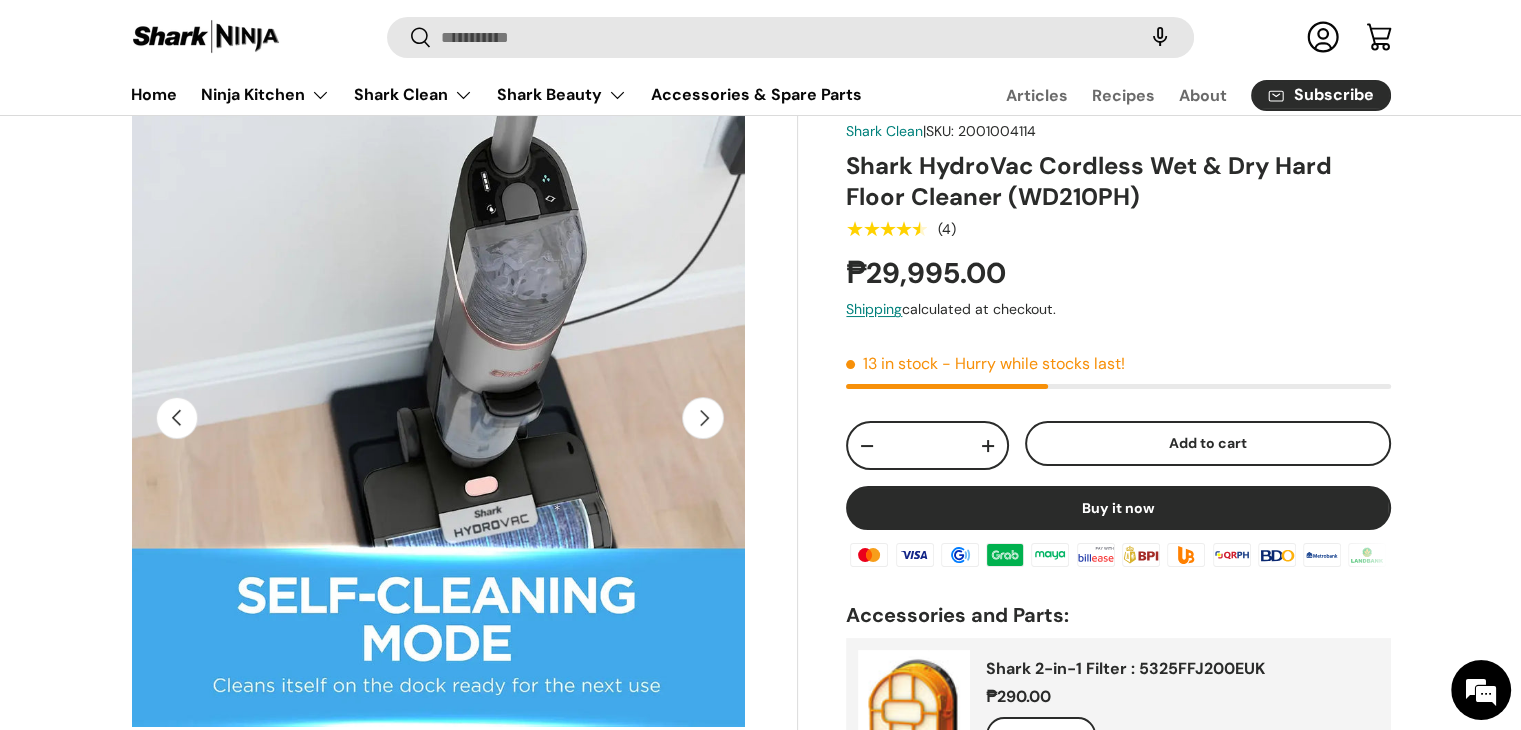 click on "Next" at bounding box center [703, 418] 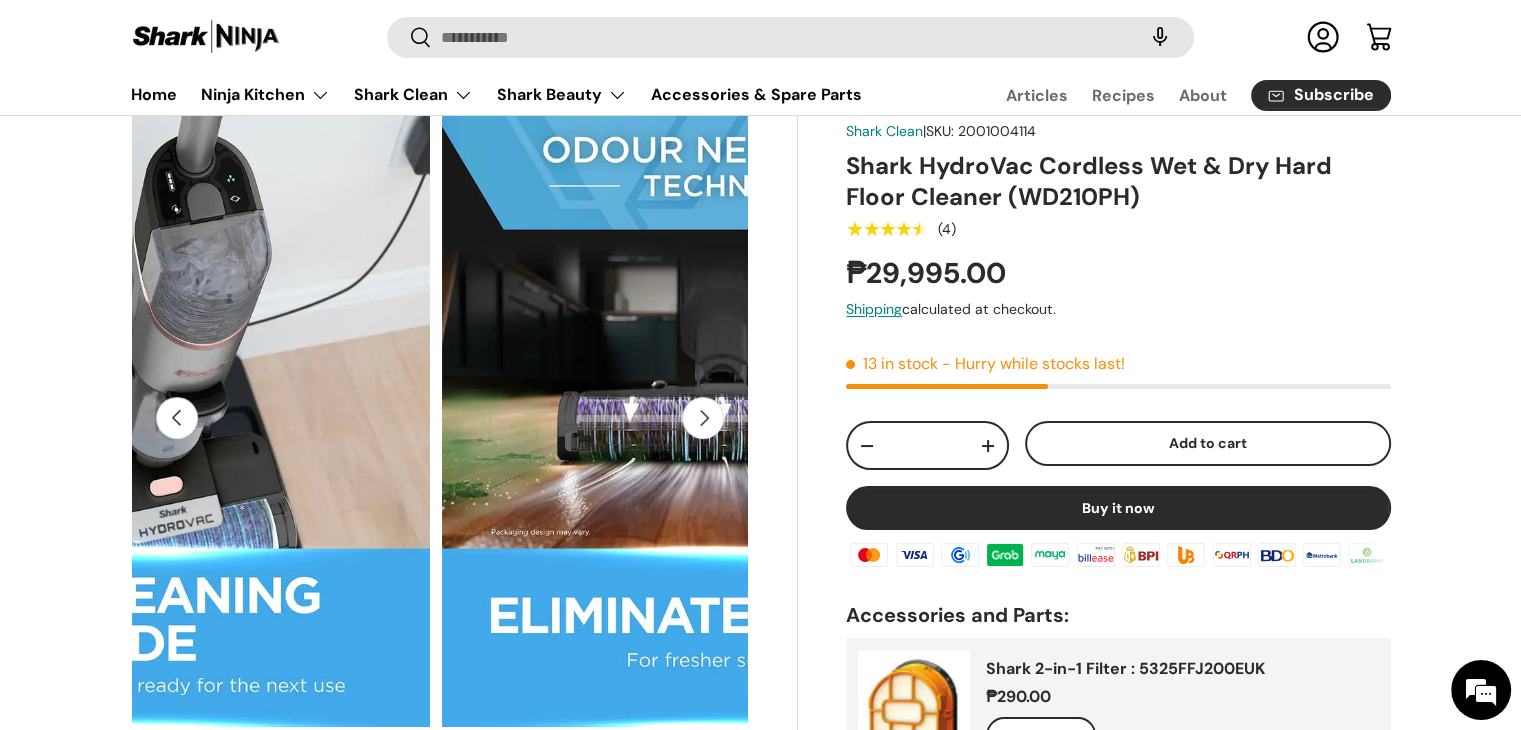 scroll, scrollTop: 0, scrollLeft: 5035, axis: horizontal 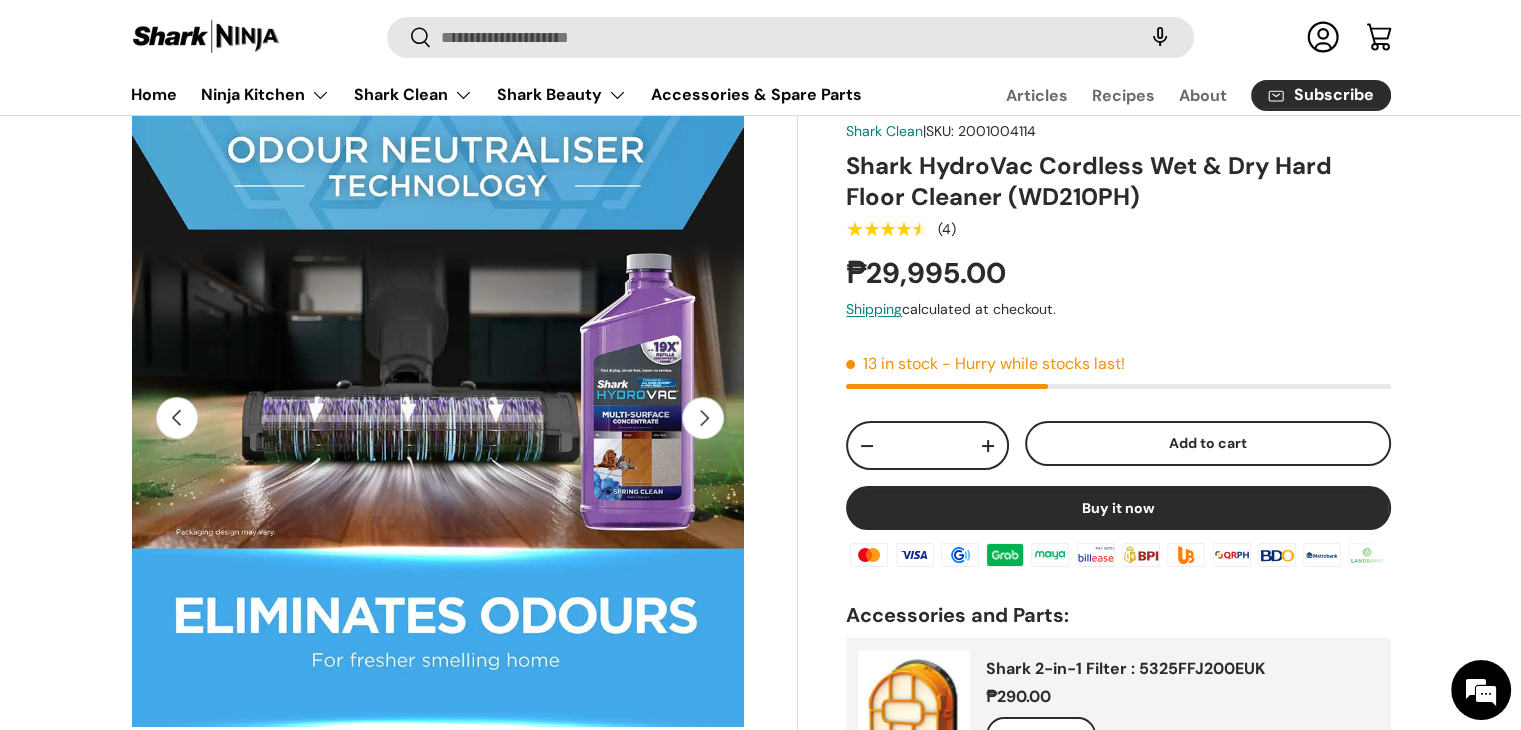click on "Next" at bounding box center [703, 418] 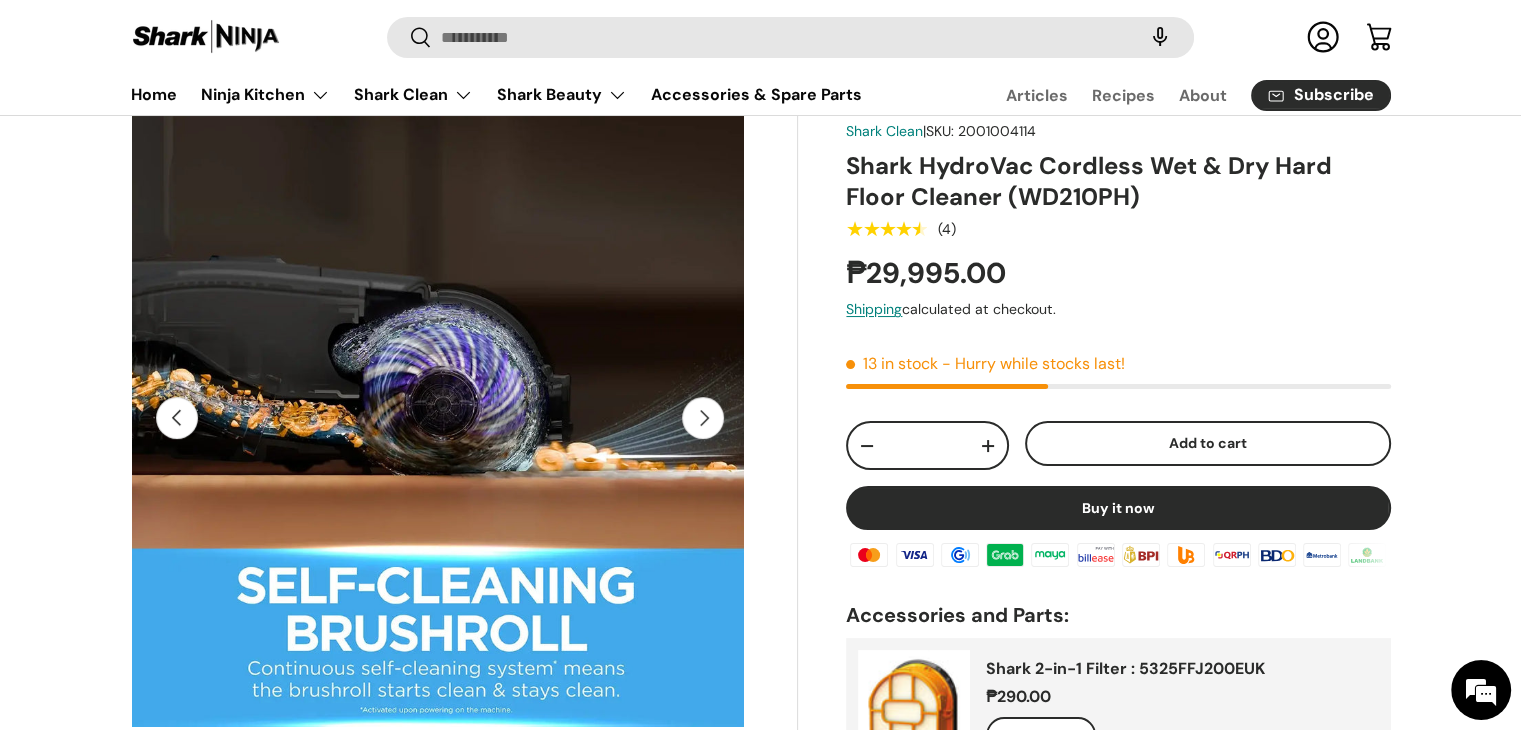 scroll, scrollTop: 0, scrollLeft: 5664, axis: horizontal 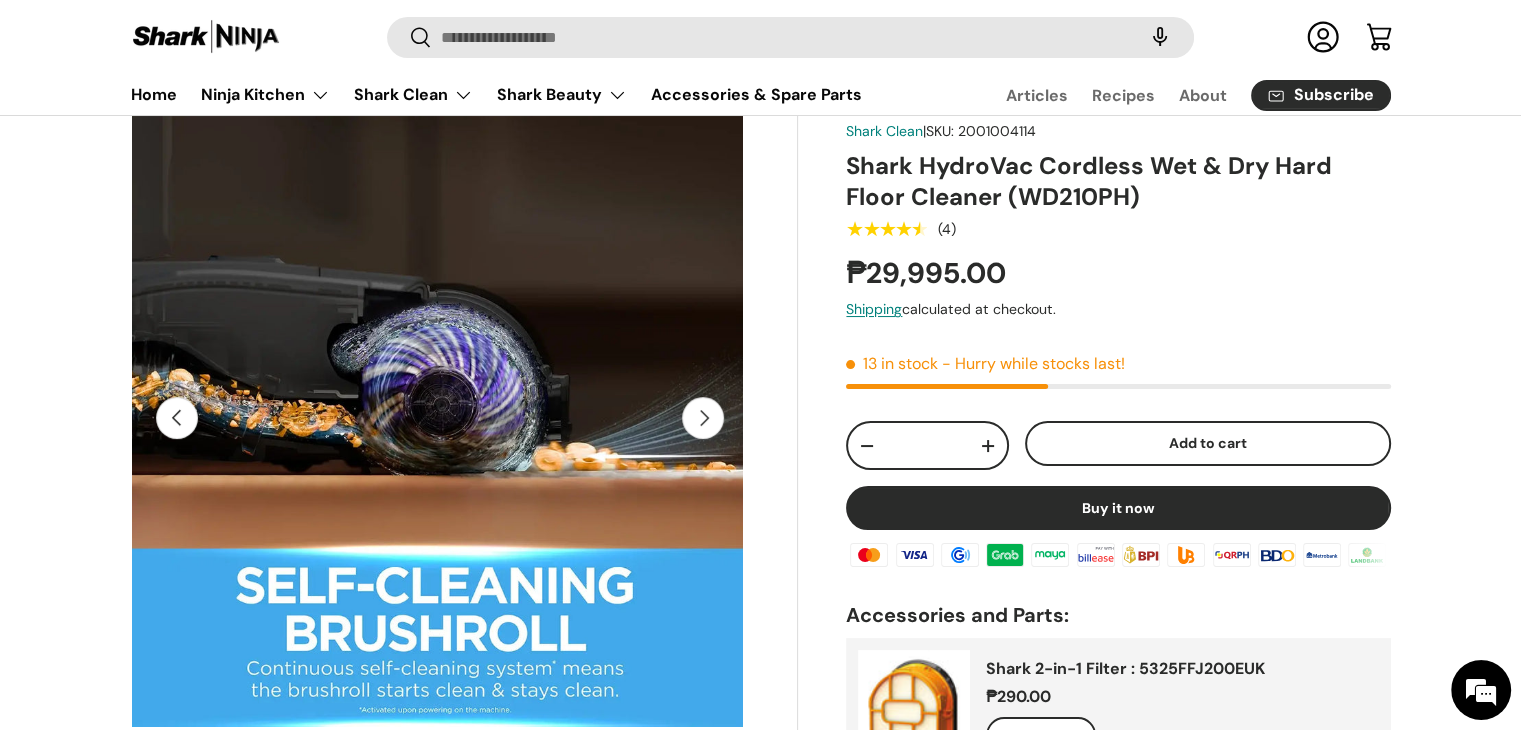click on "Next" at bounding box center (703, 418) 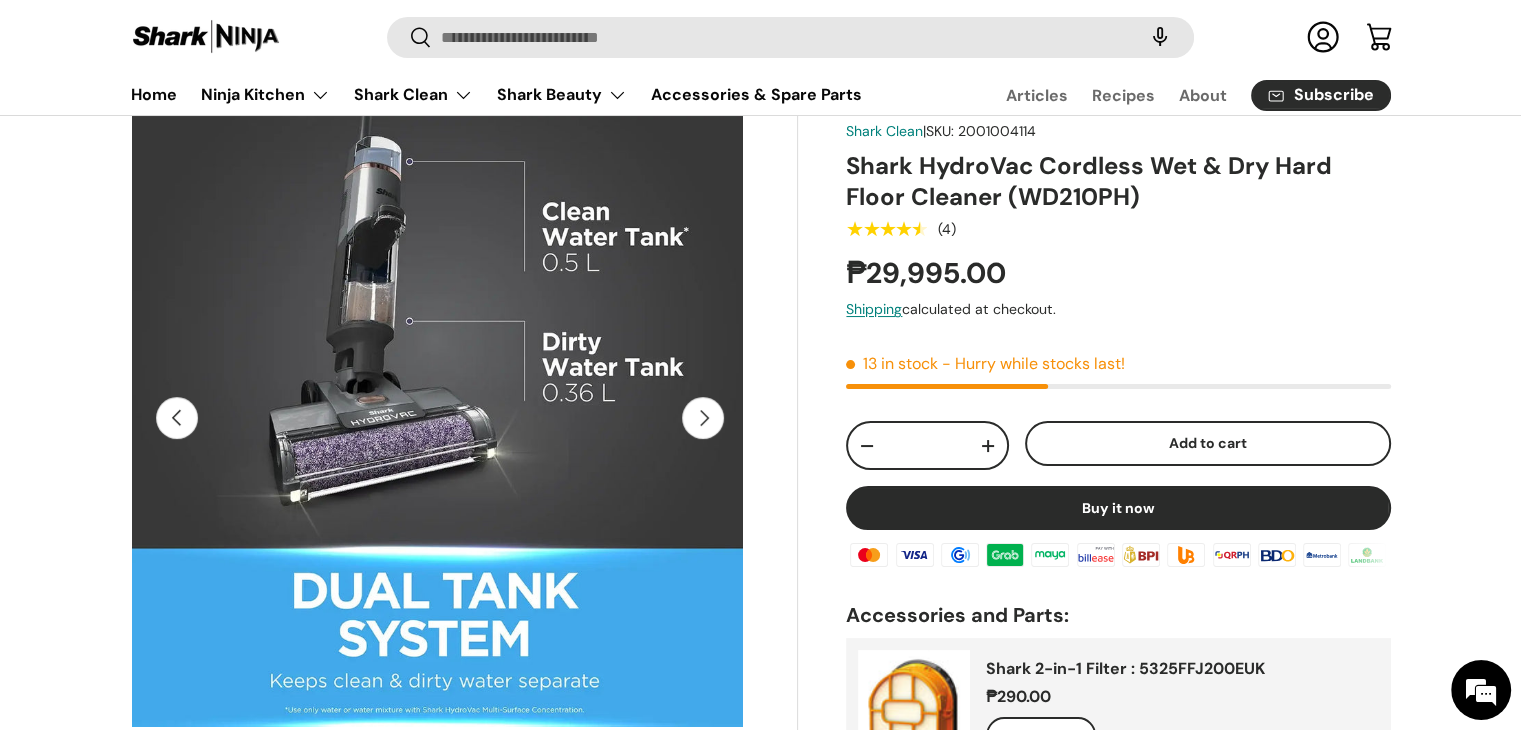 scroll, scrollTop: 0, scrollLeft: 6294, axis: horizontal 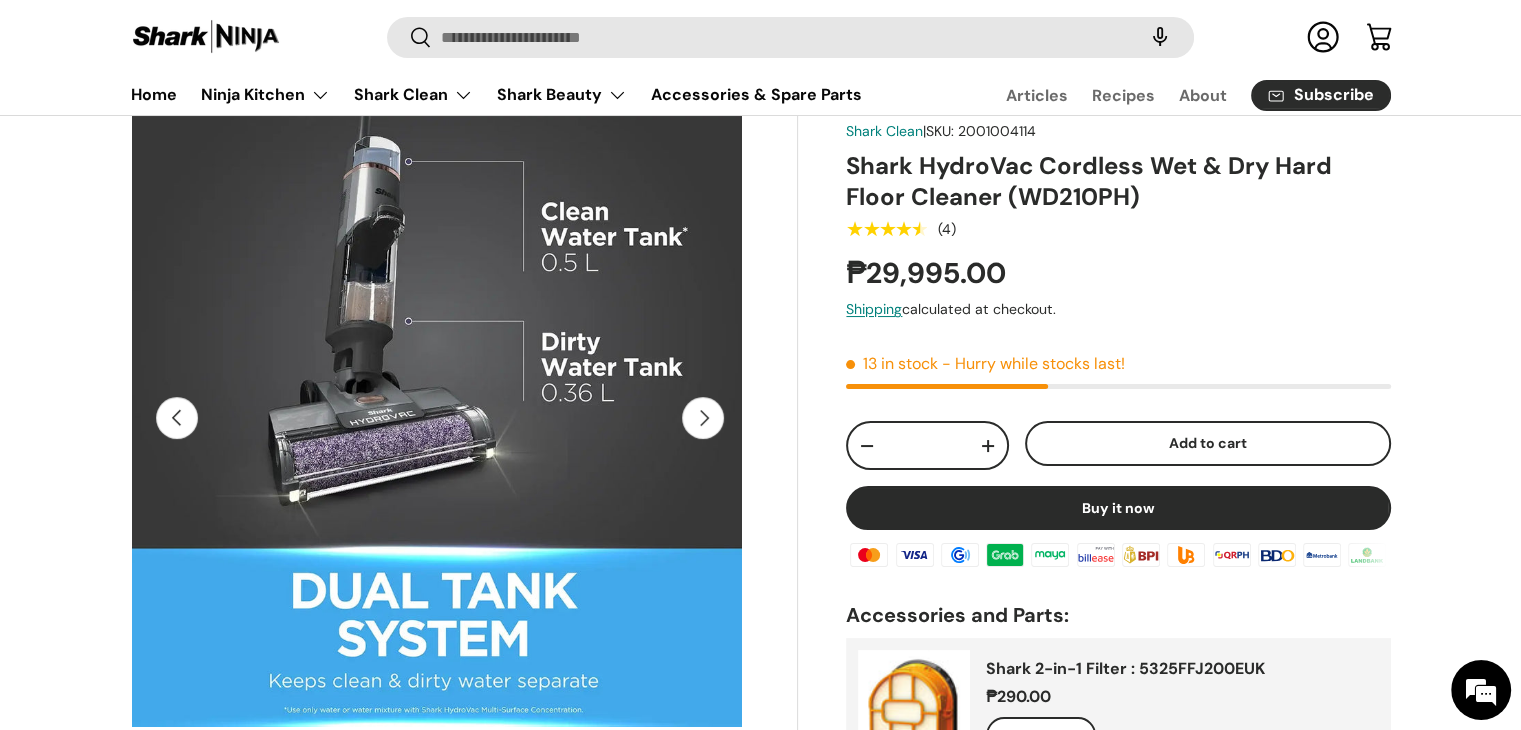 click on "Next" at bounding box center [703, 418] 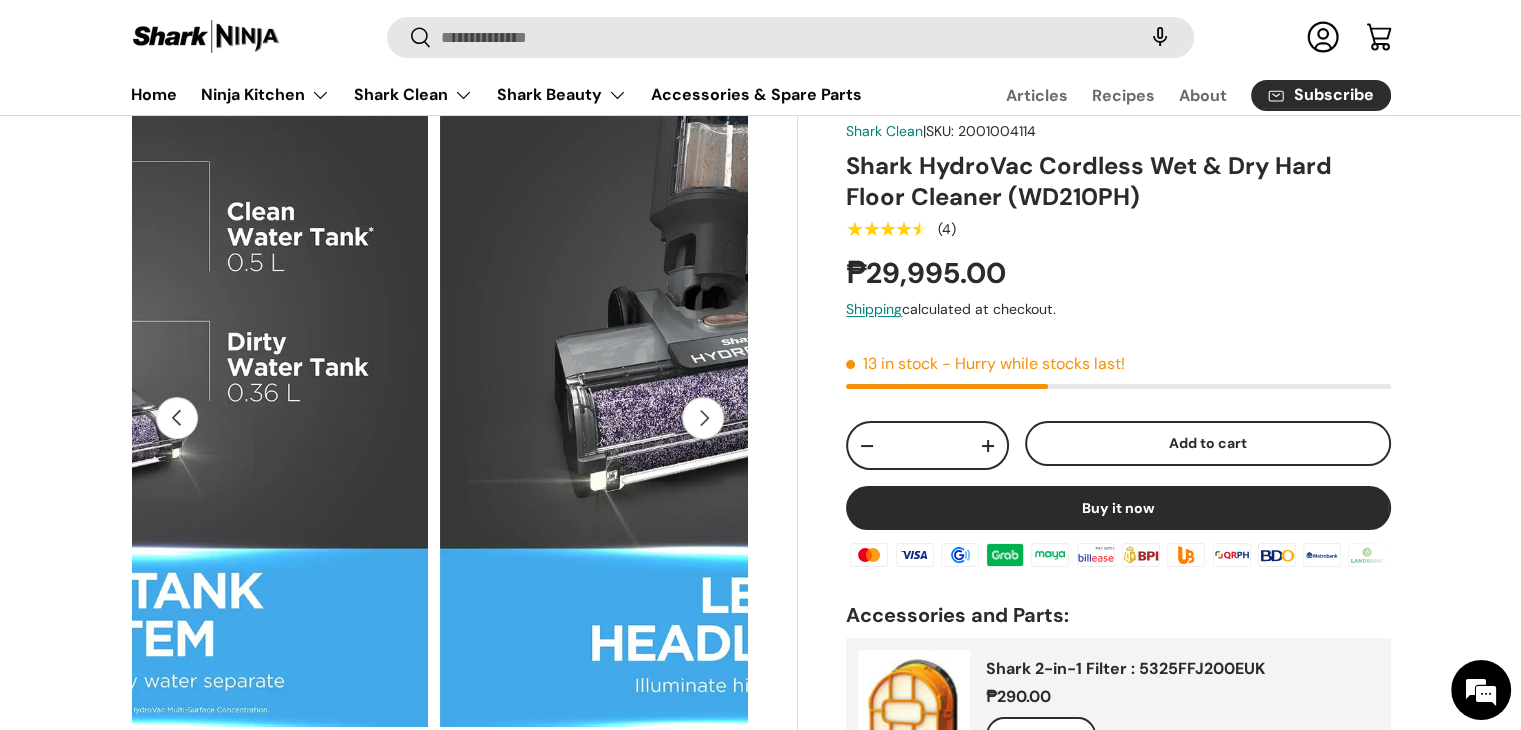 scroll, scrollTop: 0, scrollLeft: 6923, axis: horizontal 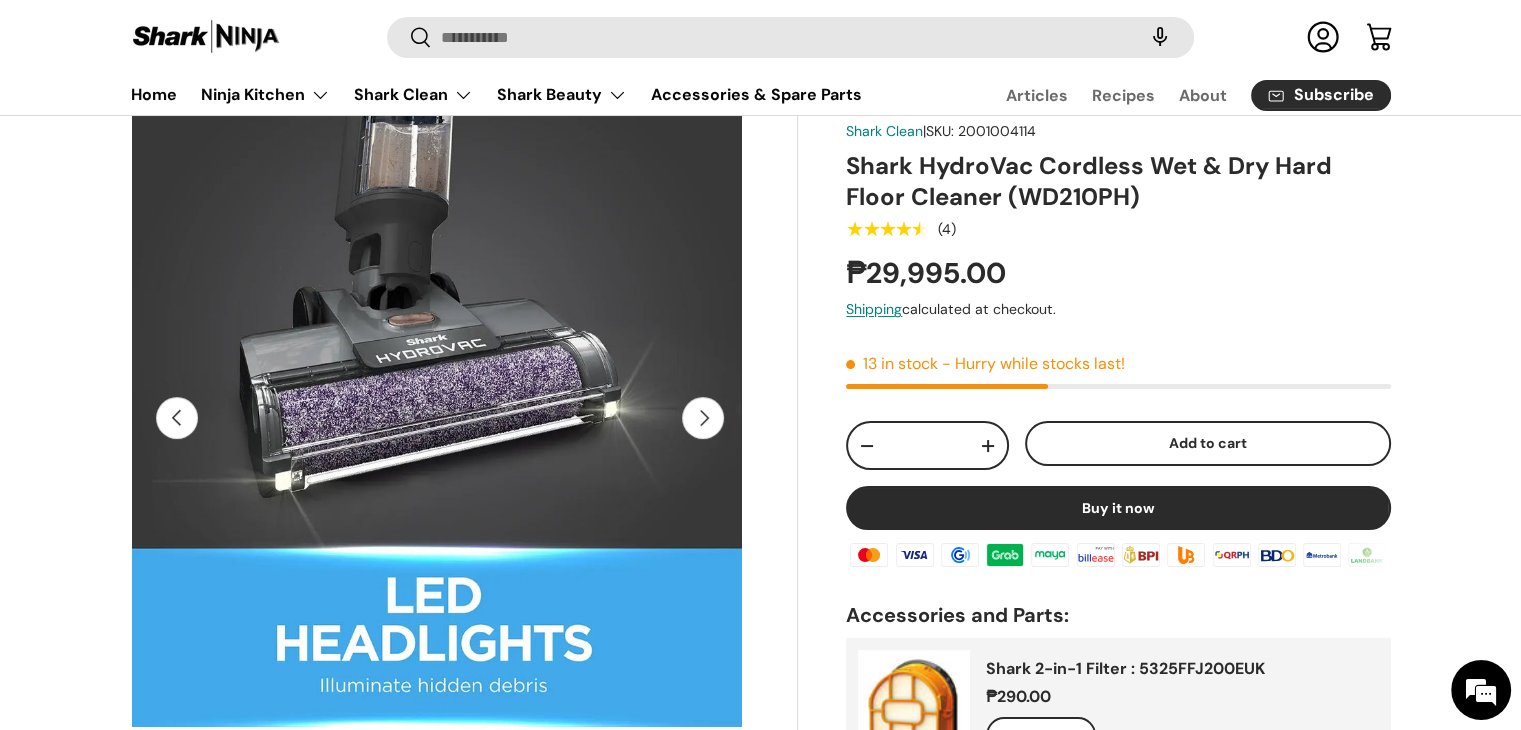 click on "Next" at bounding box center [703, 418] 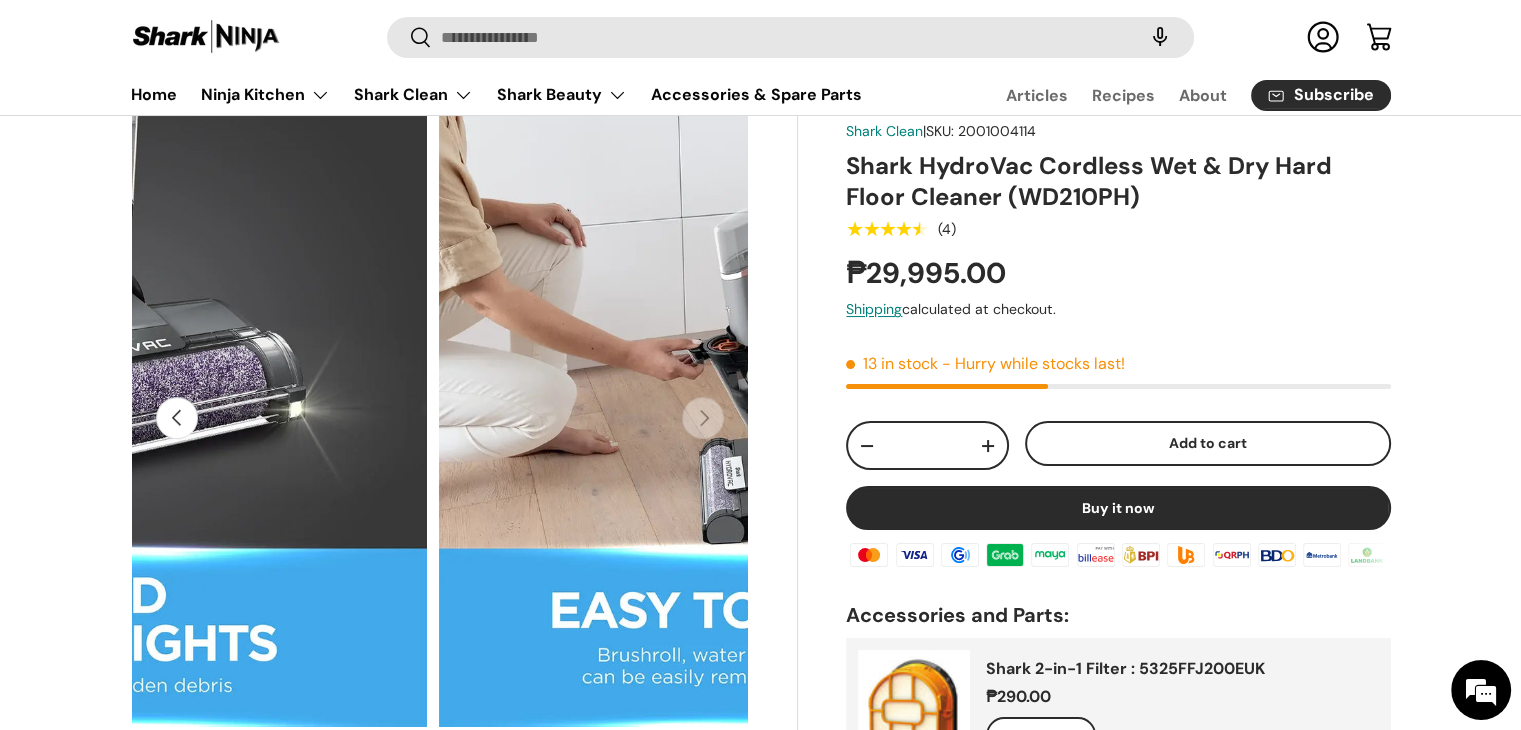scroll, scrollTop: 0, scrollLeft: 7552, axis: horizontal 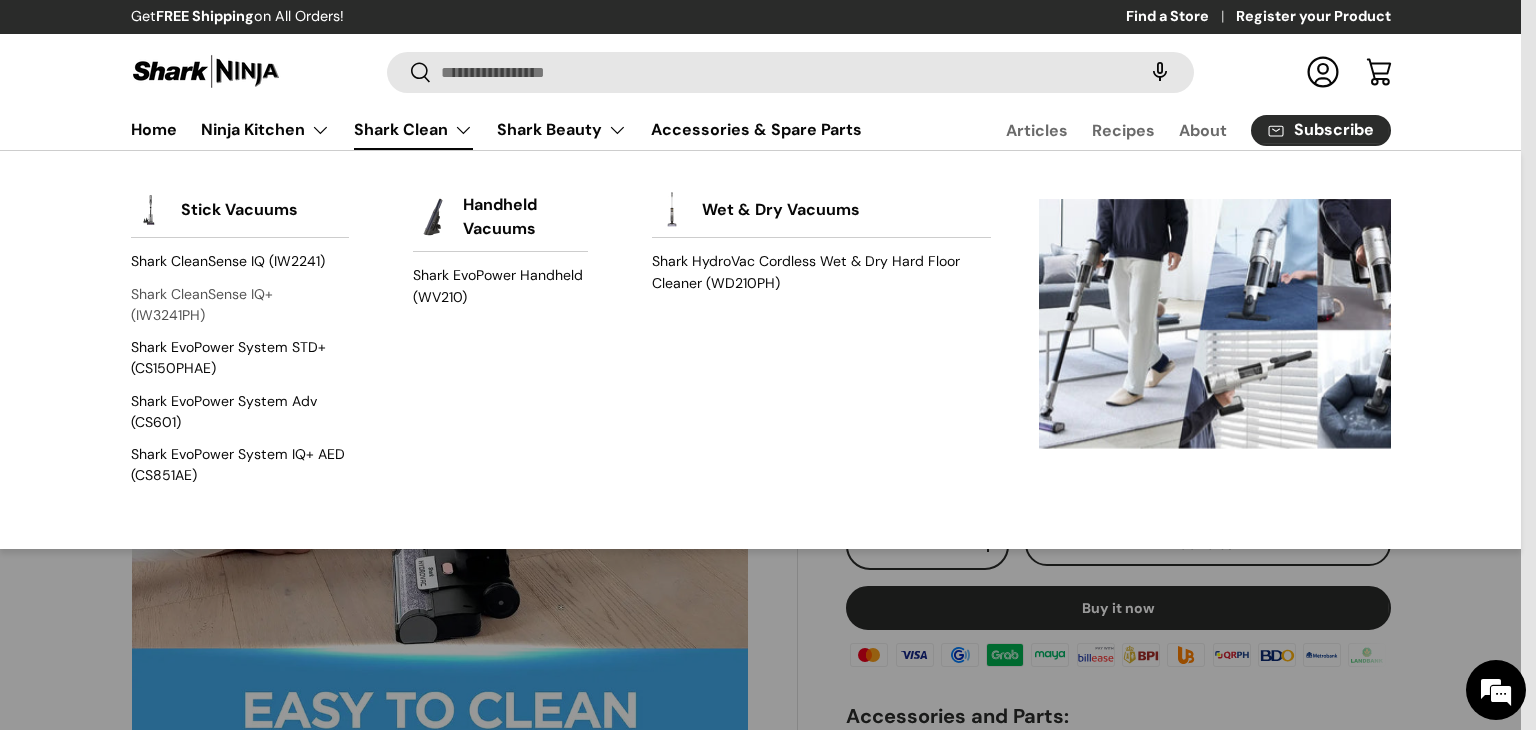 click on "Shark CleanSense IQ+ (IW3241PH)" at bounding box center (240, 304) 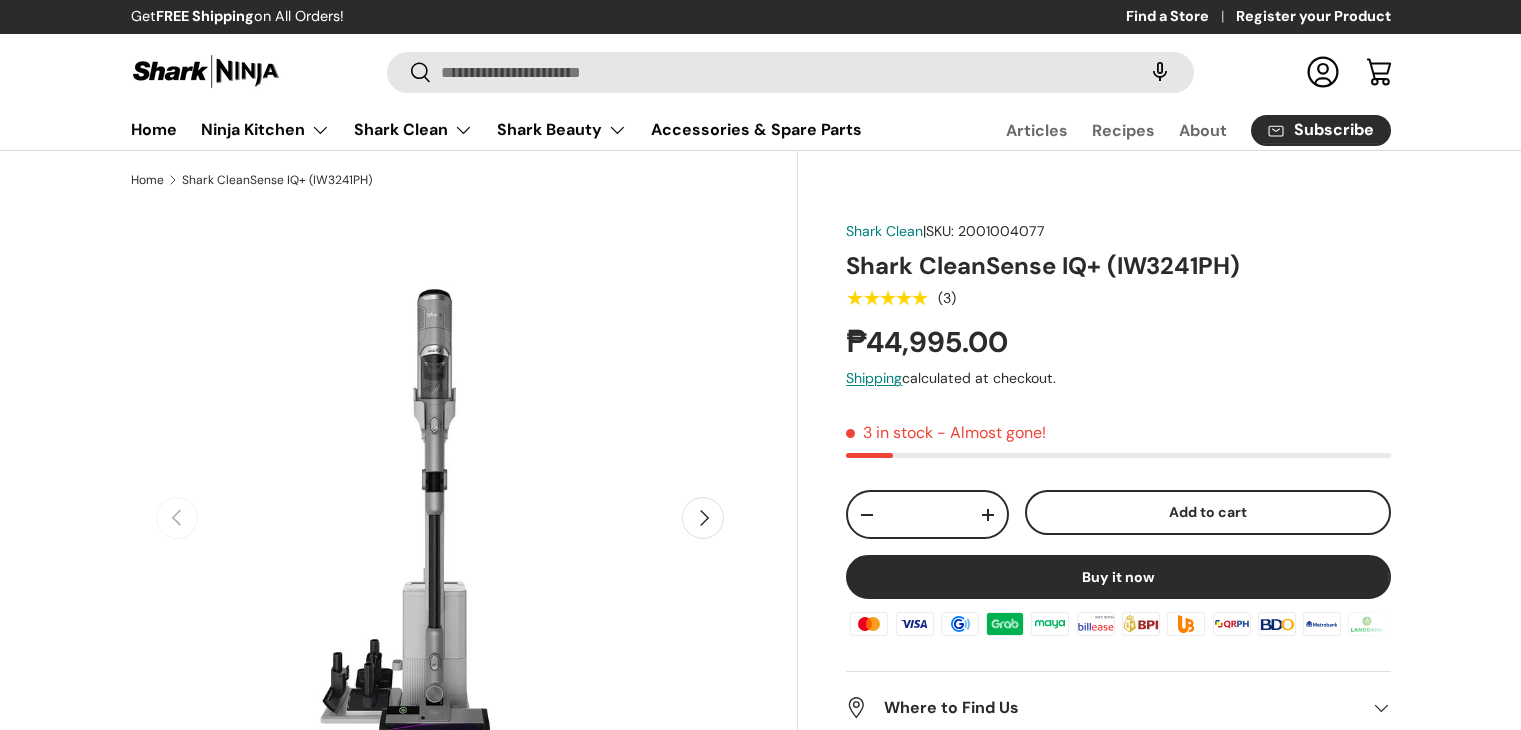 scroll, scrollTop: 200, scrollLeft: 0, axis: vertical 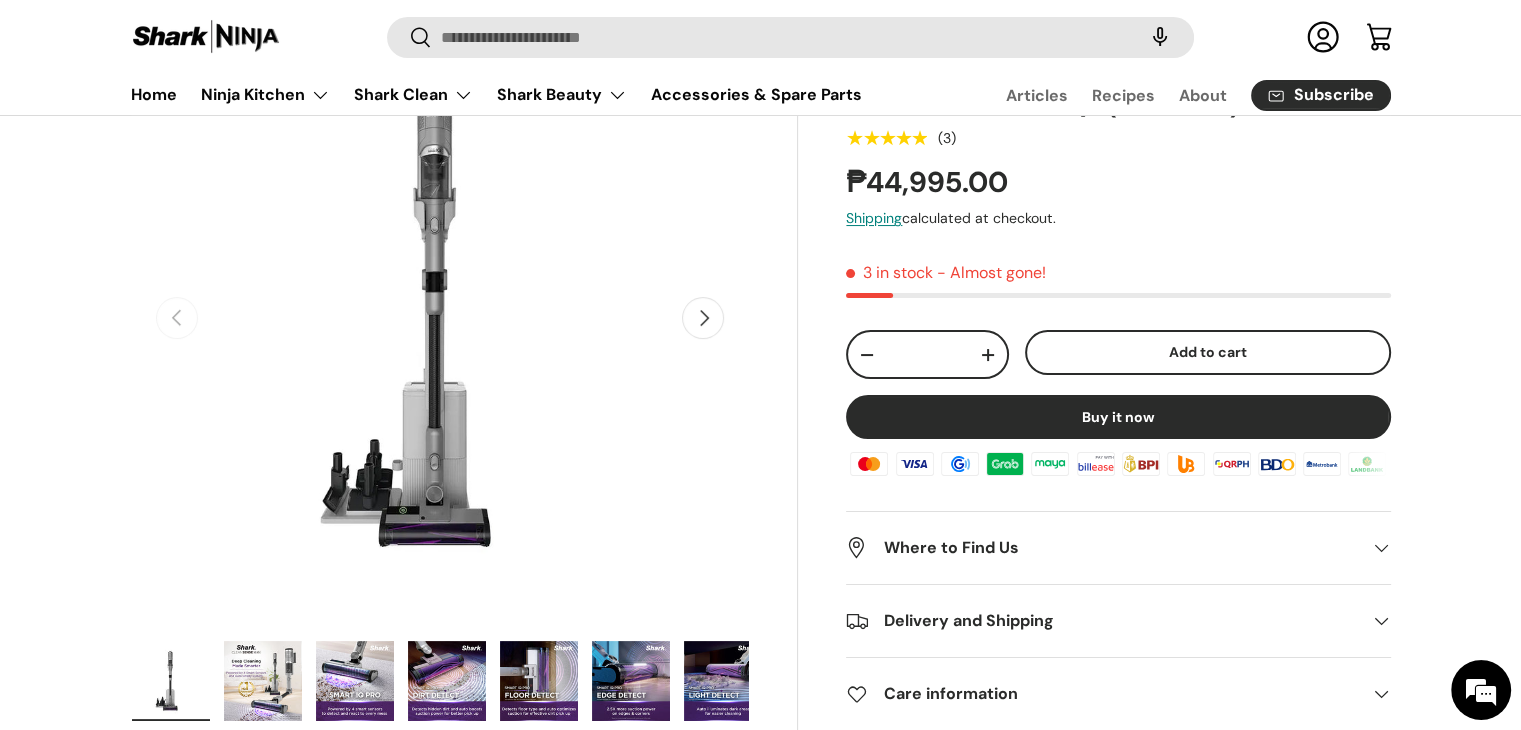 click on "Next" at bounding box center [703, 318] 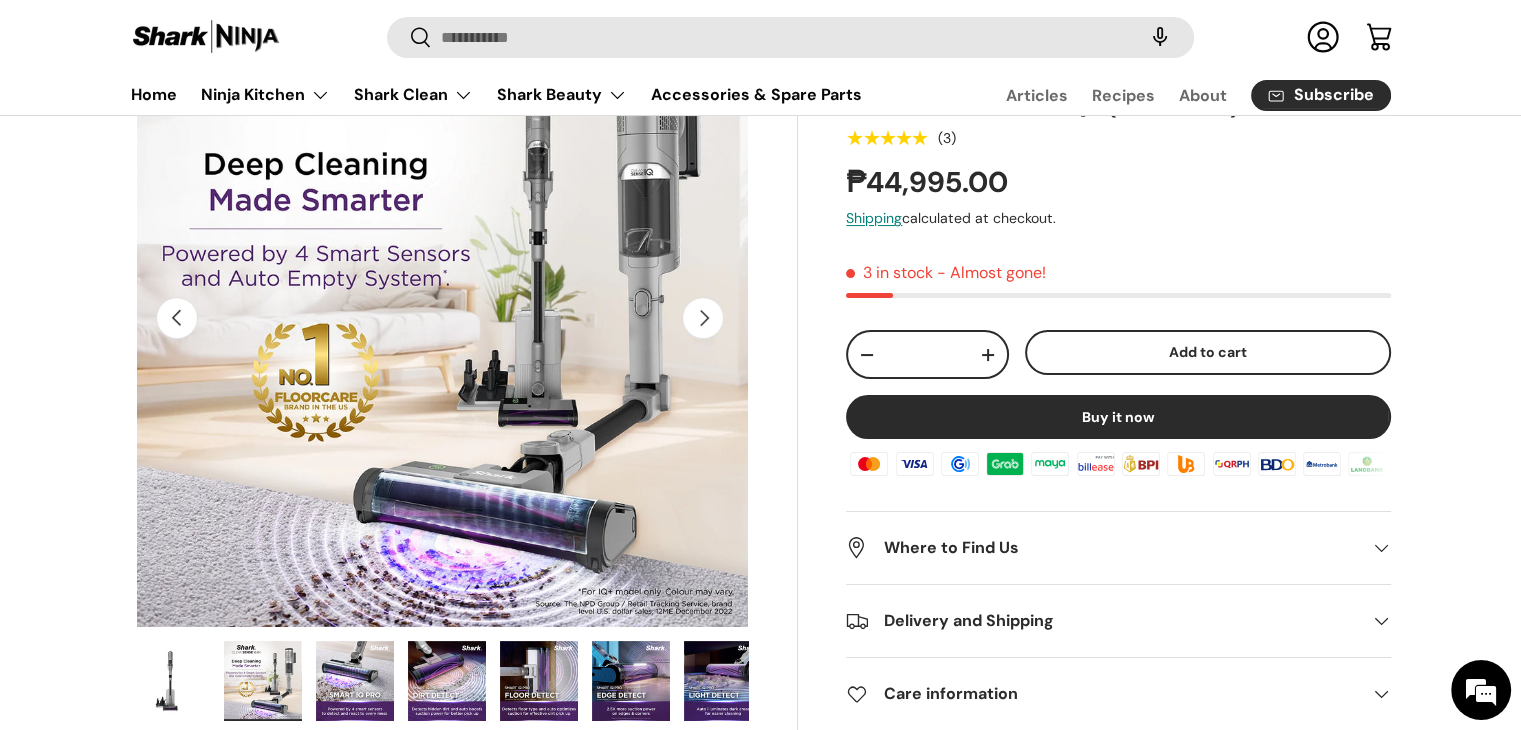 scroll, scrollTop: 0, scrollLeft: 629, axis: horizontal 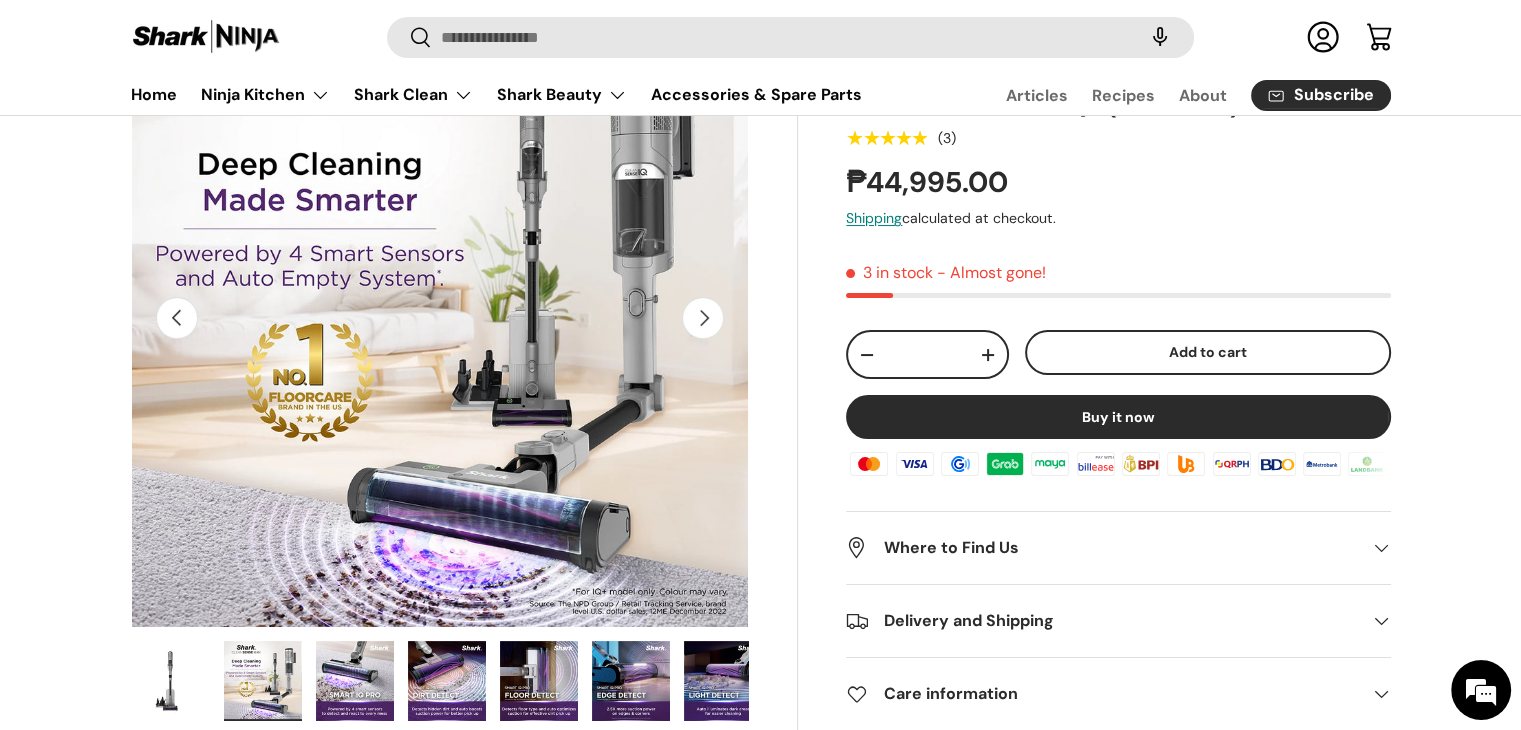 click on "Next" at bounding box center [703, 318] 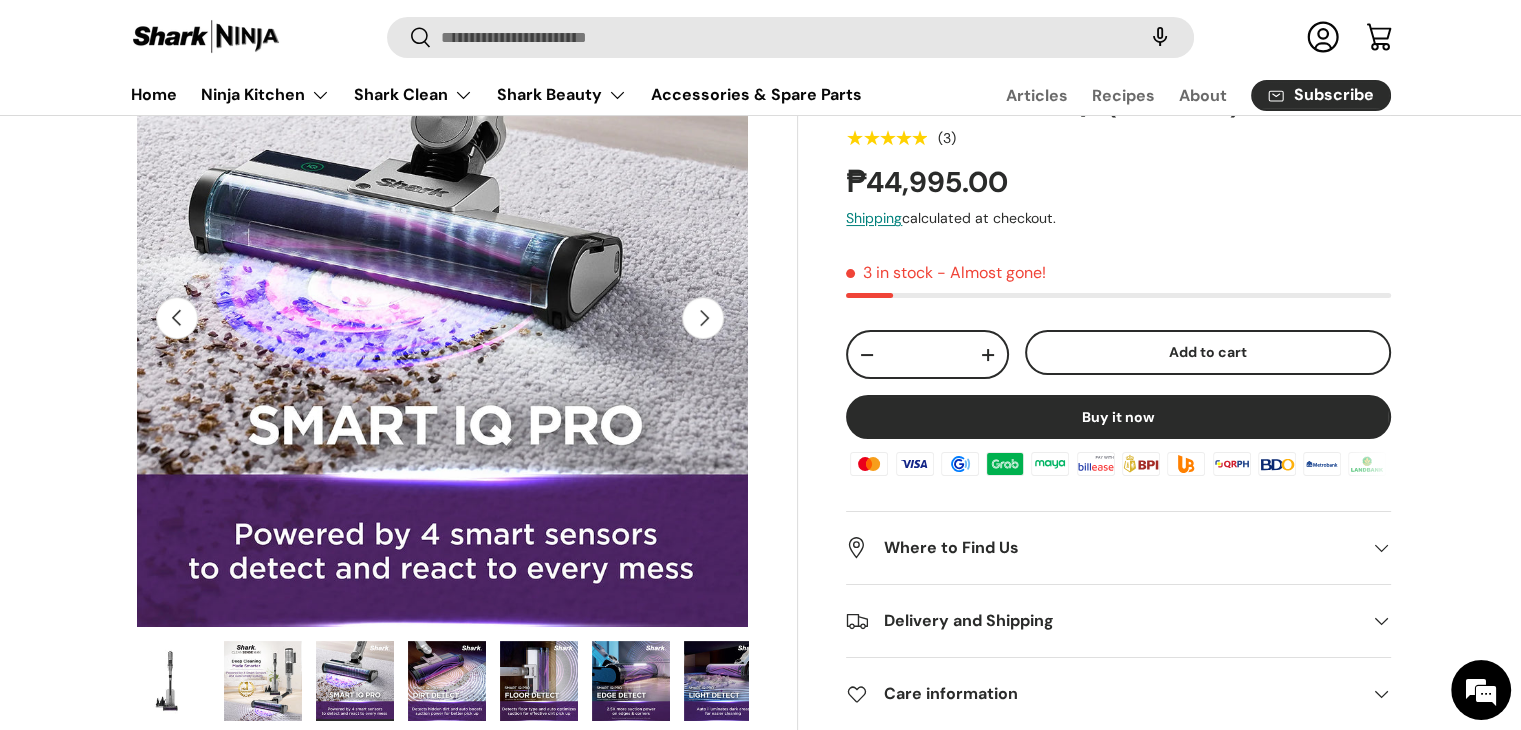 scroll, scrollTop: 0, scrollLeft: 1259, axis: horizontal 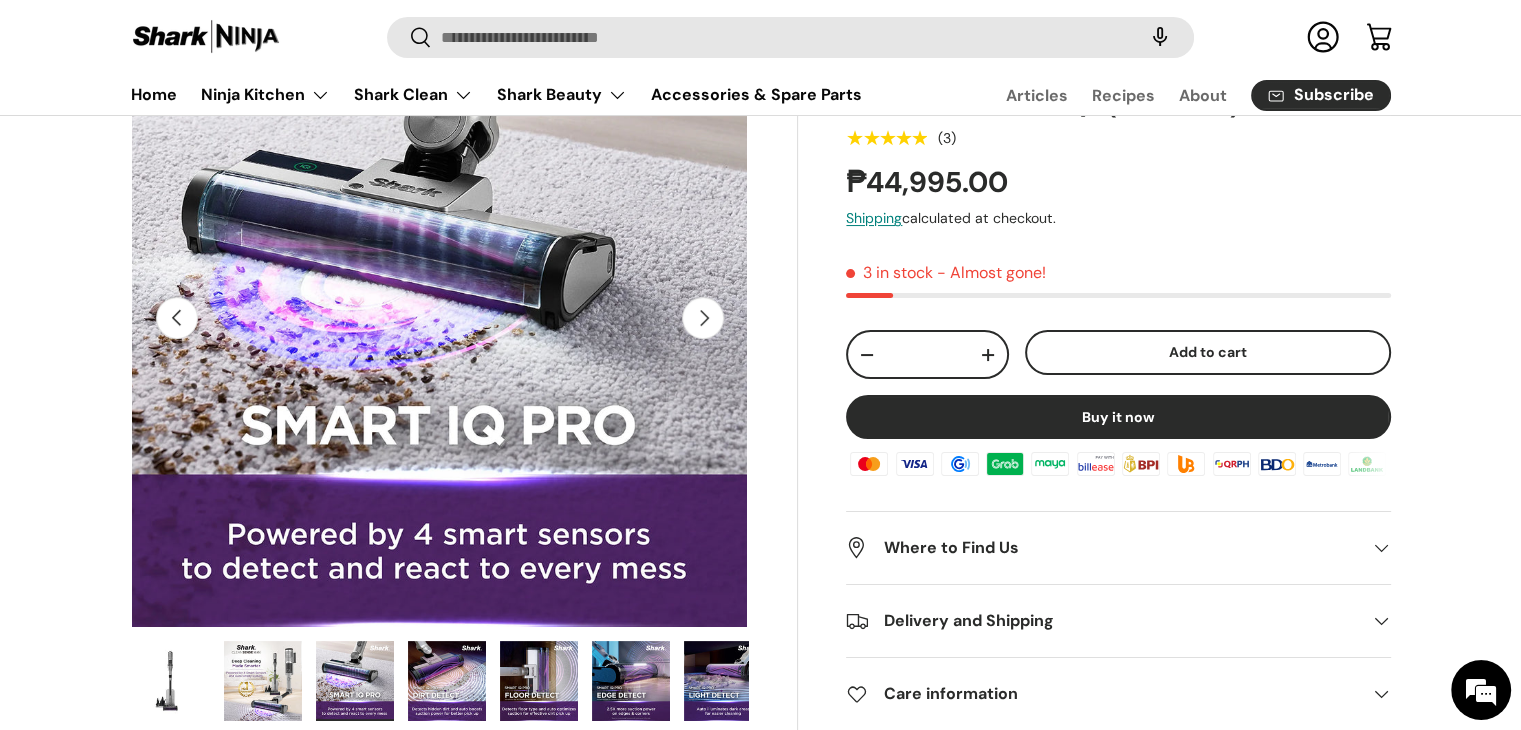 click on "Next" at bounding box center [703, 318] 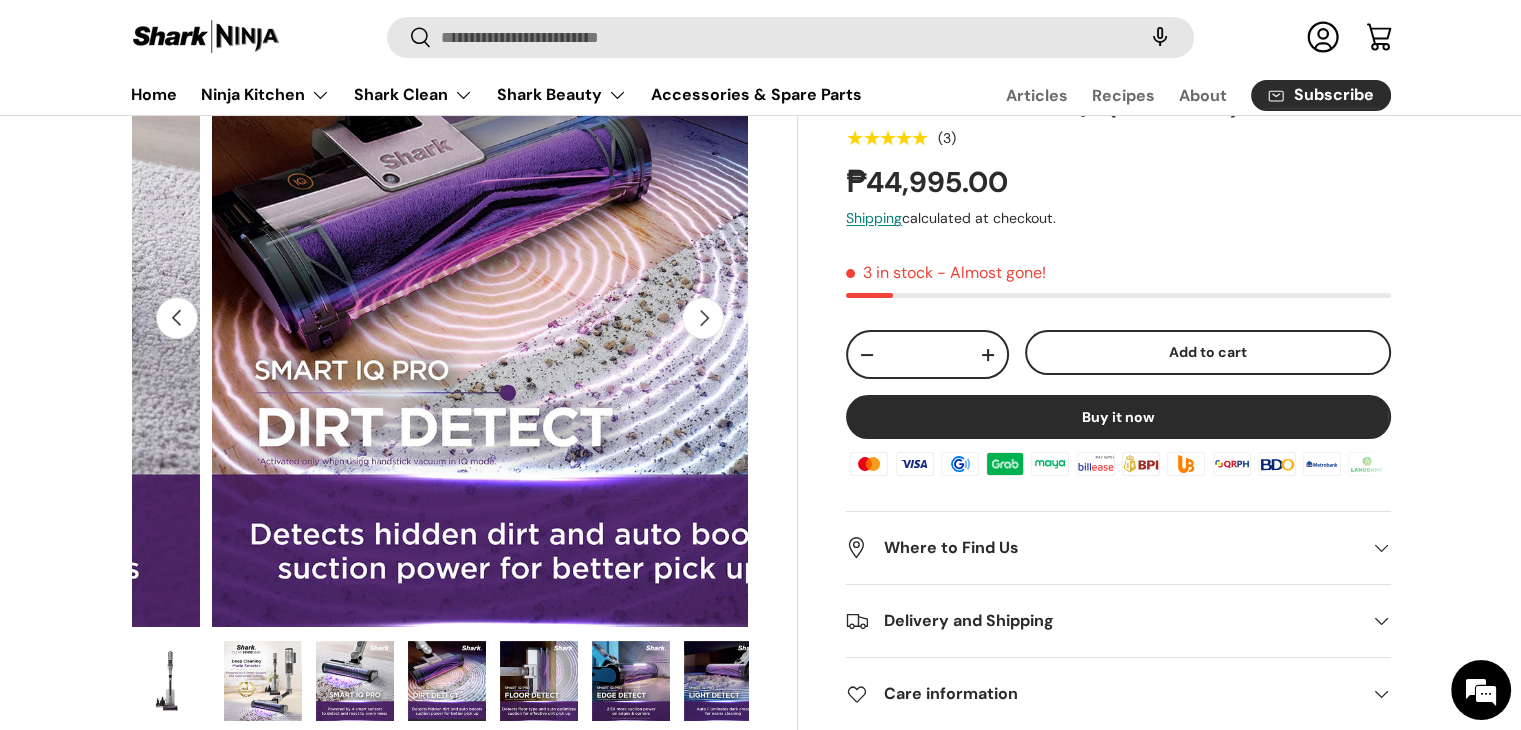 scroll, scrollTop: 0, scrollLeft: 1888, axis: horizontal 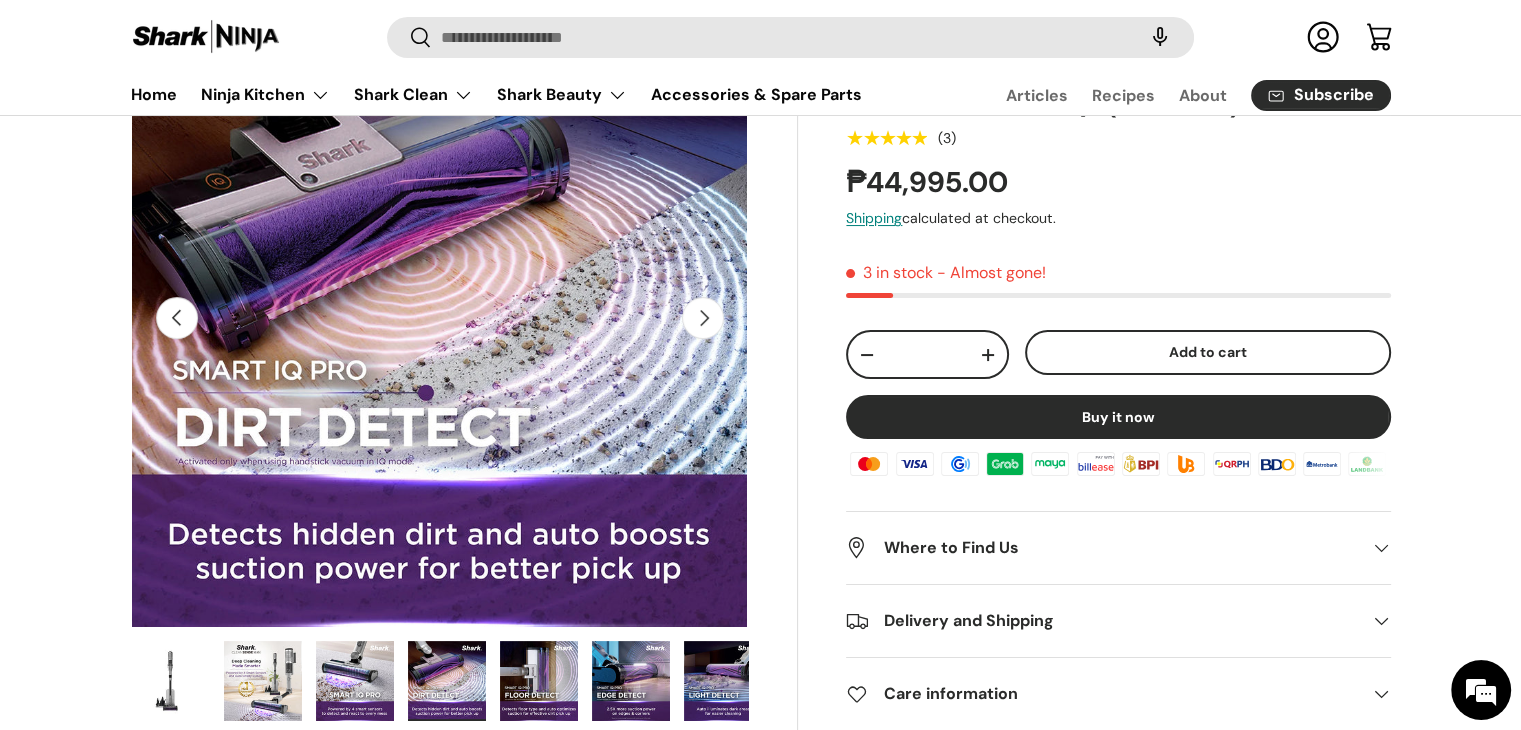 click on "Next" at bounding box center [703, 318] 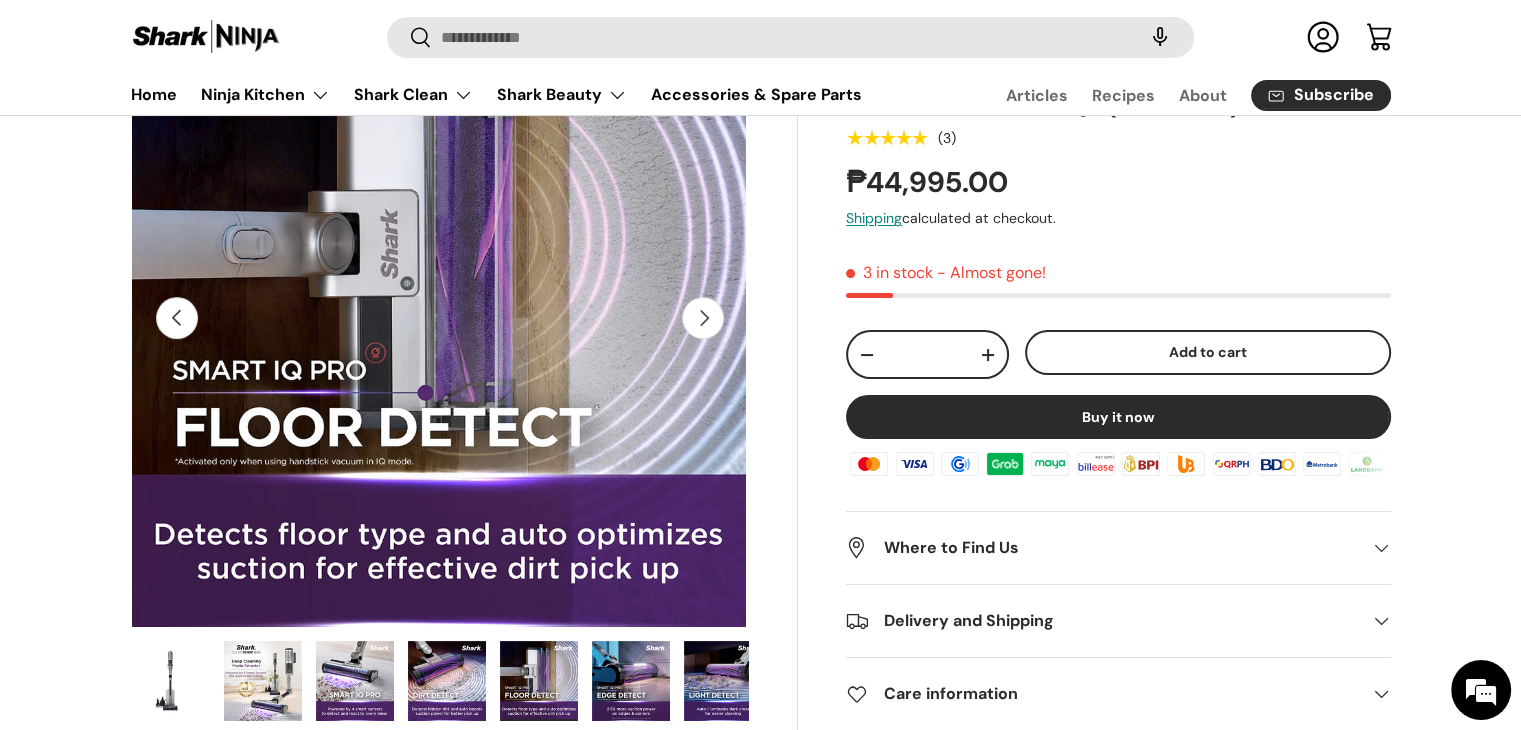 click on "Next" at bounding box center [703, 318] 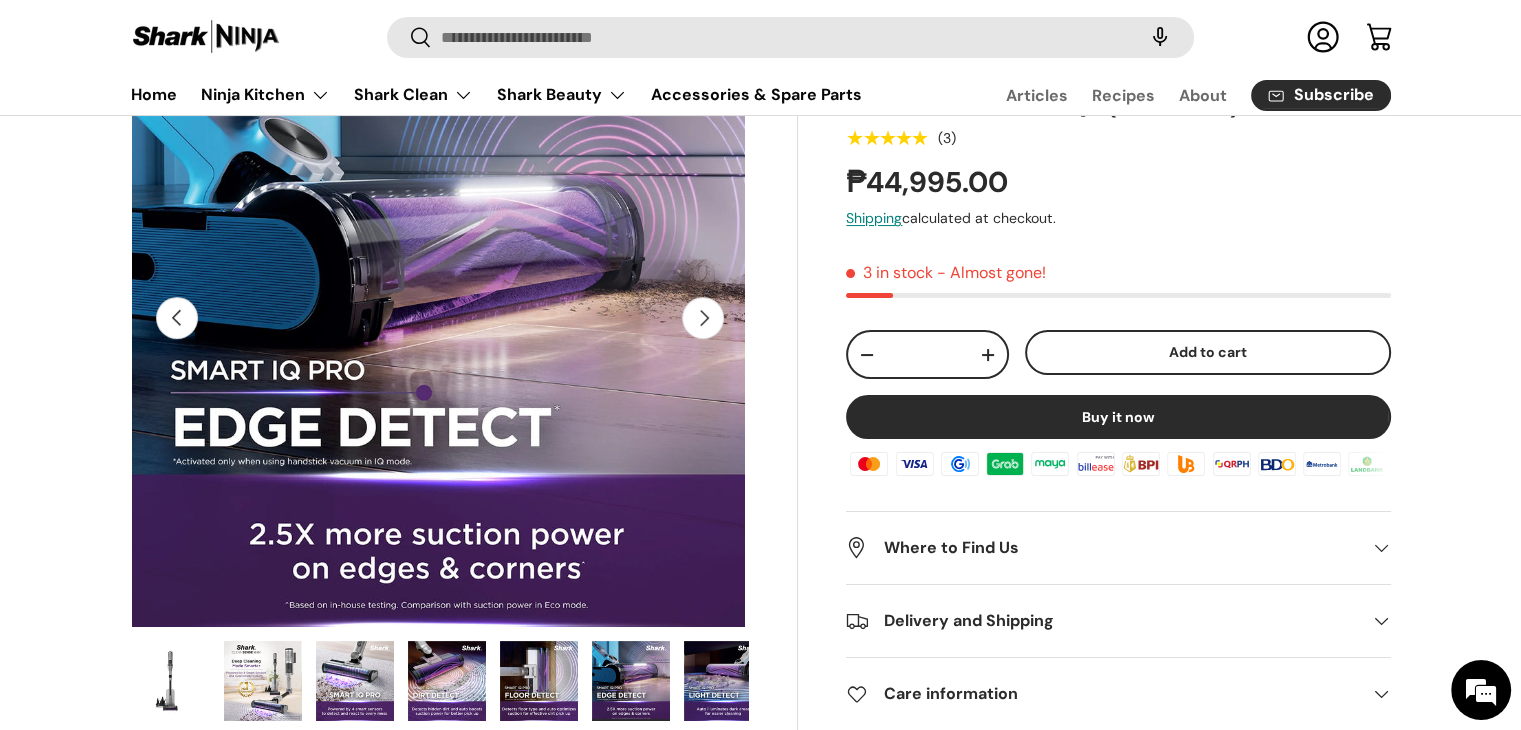 click on "Next" at bounding box center (703, 318) 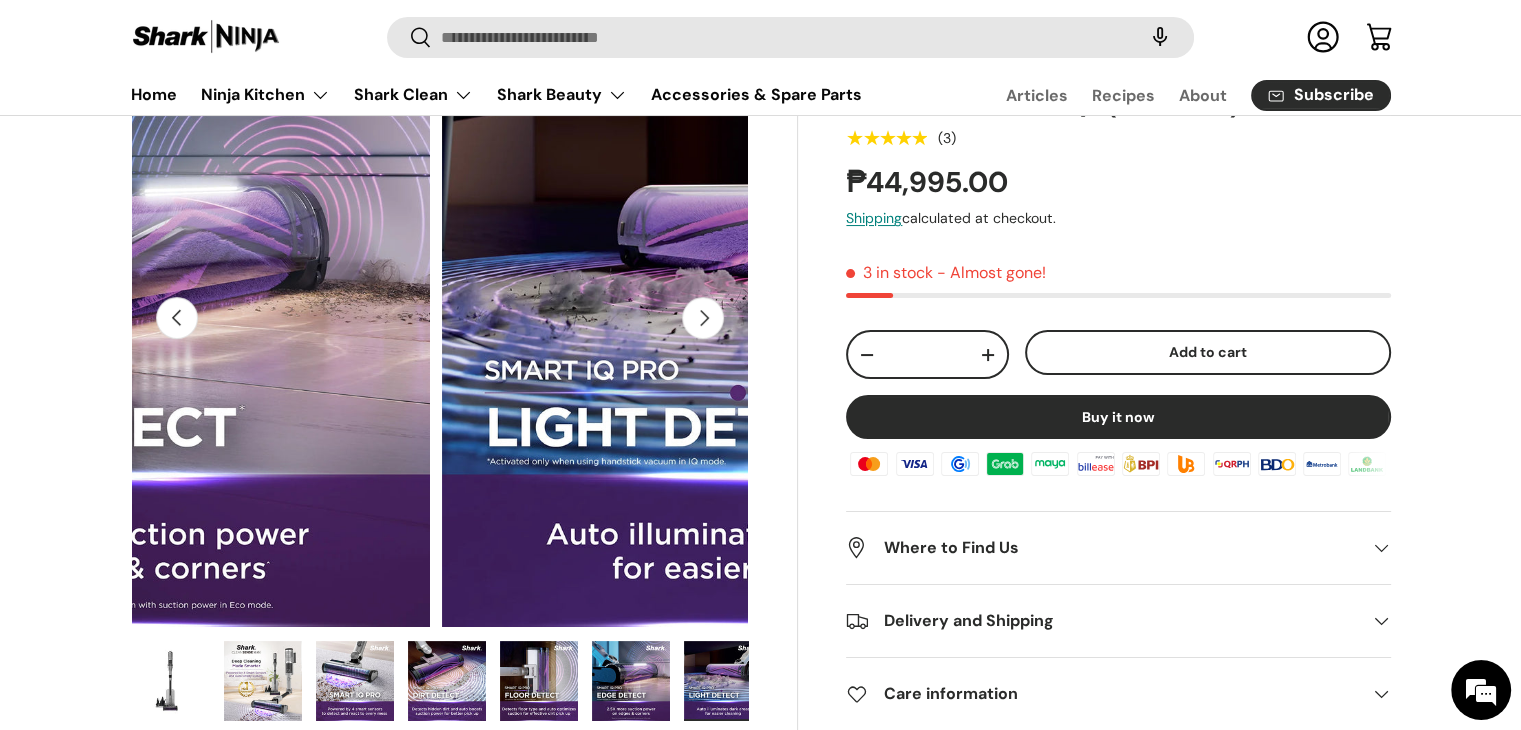 scroll, scrollTop: 0, scrollLeft: 3776, axis: horizontal 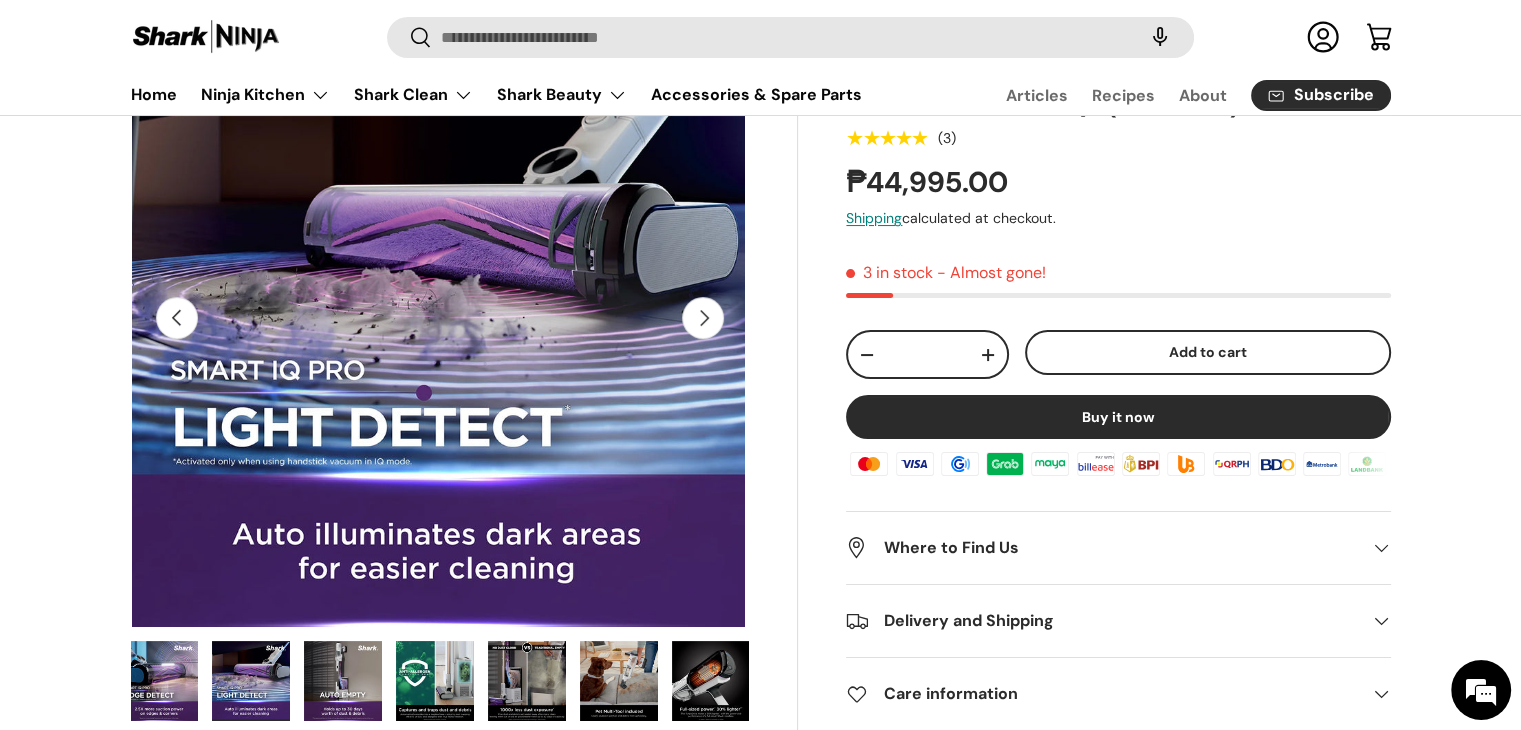 click on "Next" at bounding box center (703, 318) 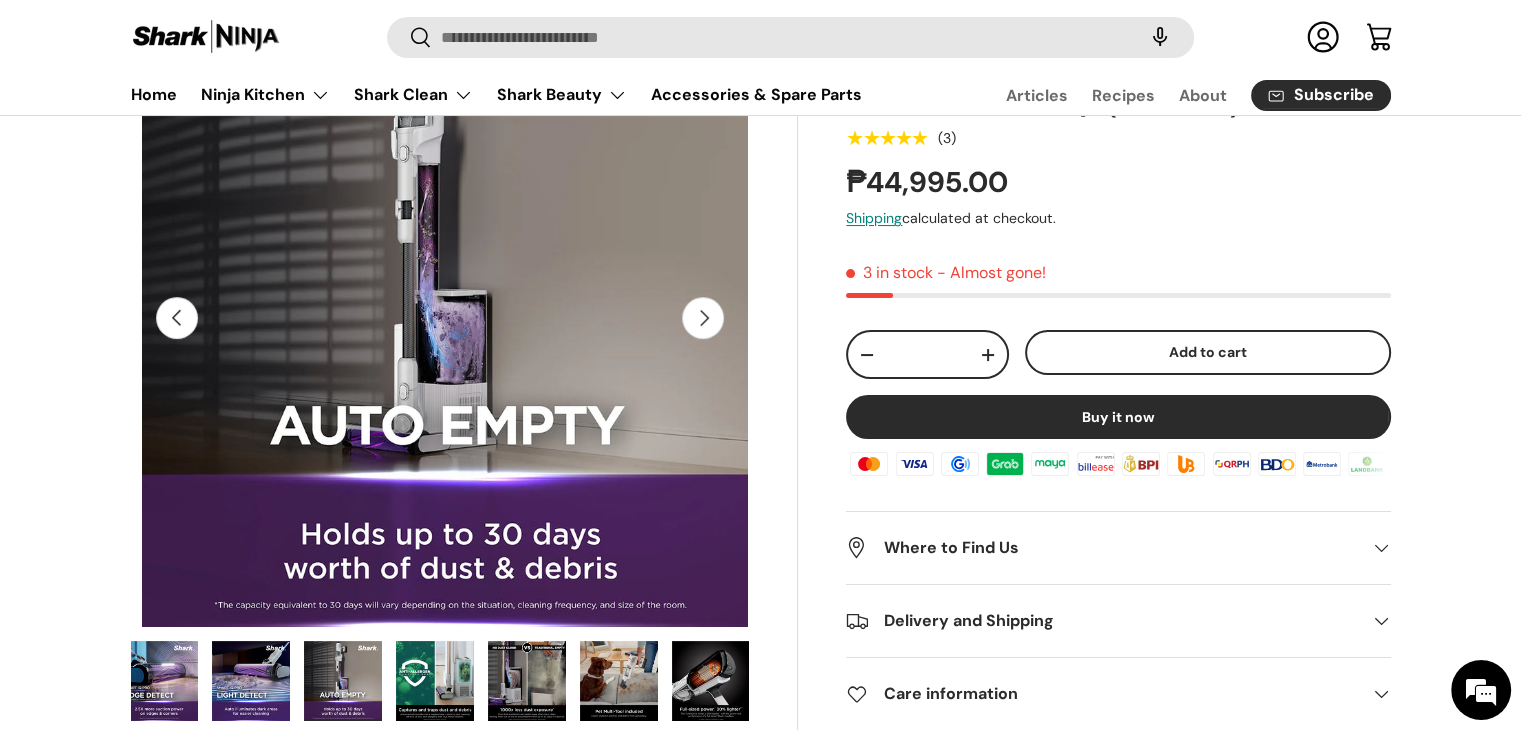 scroll, scrollTop: 0, scrollLeft: 4405, axis: horizontal 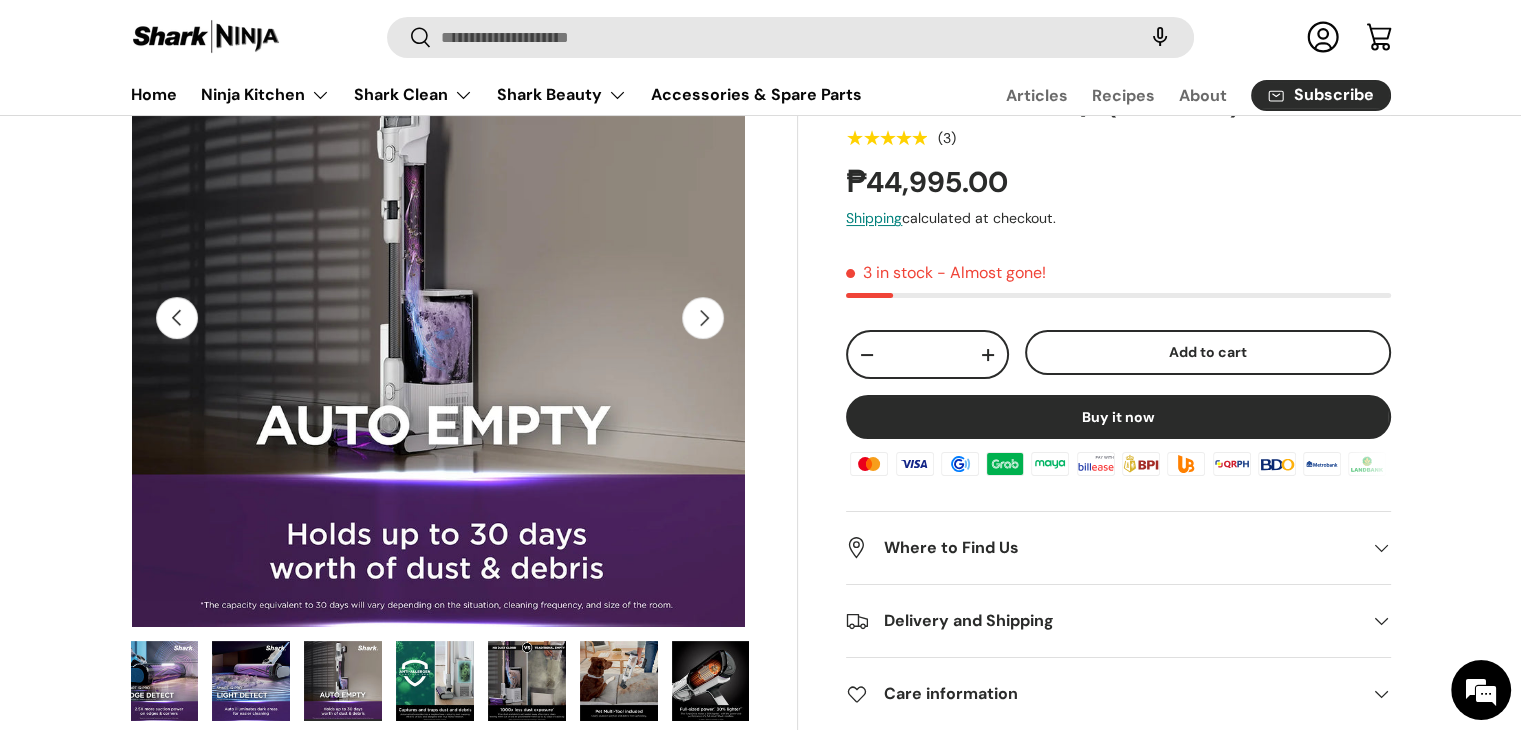 click on "Next" at bounding box center (703, 318) 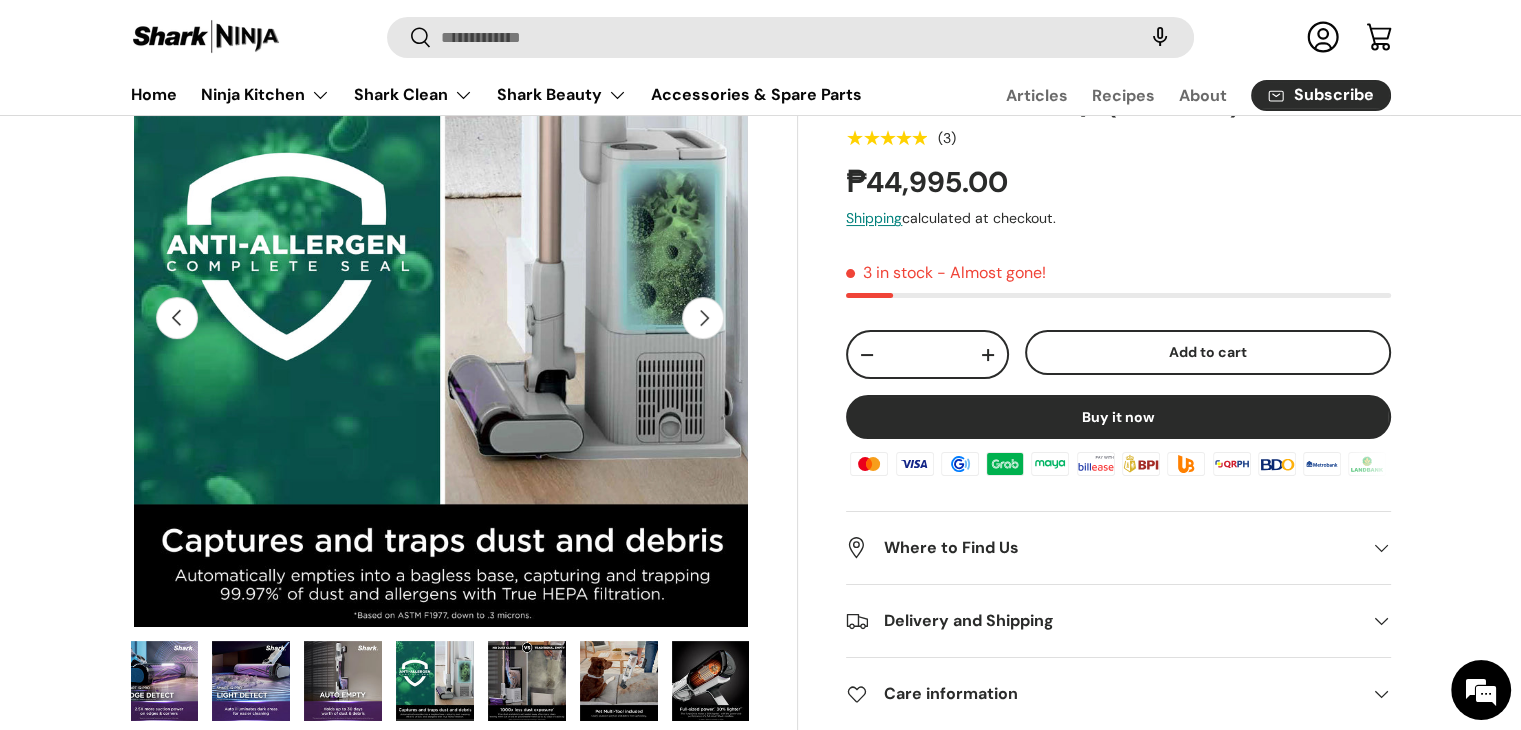 scroll, scrollTop: 0, scrollLeft: 5035, axis: horizontal 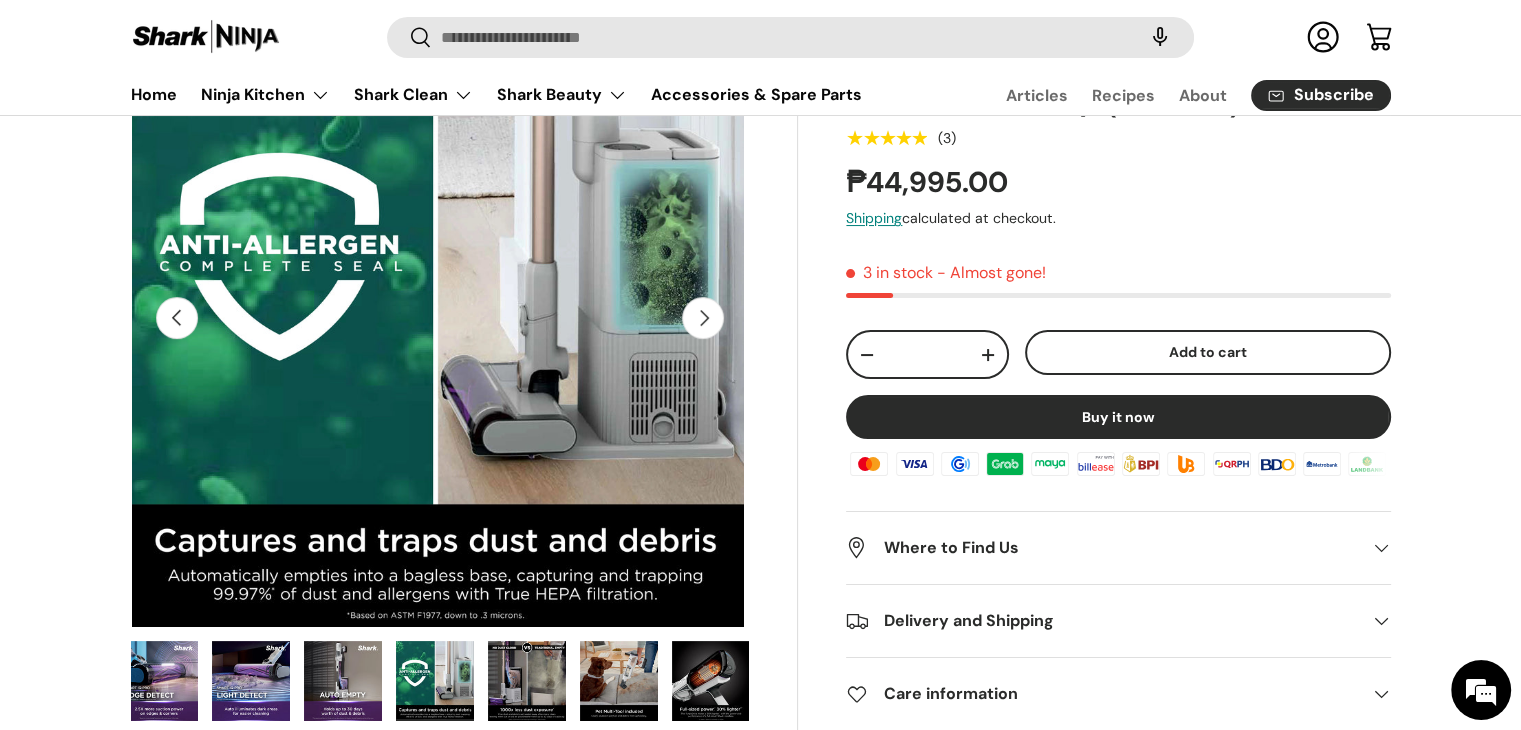 click on "Next" at bounding box center (703, 318) 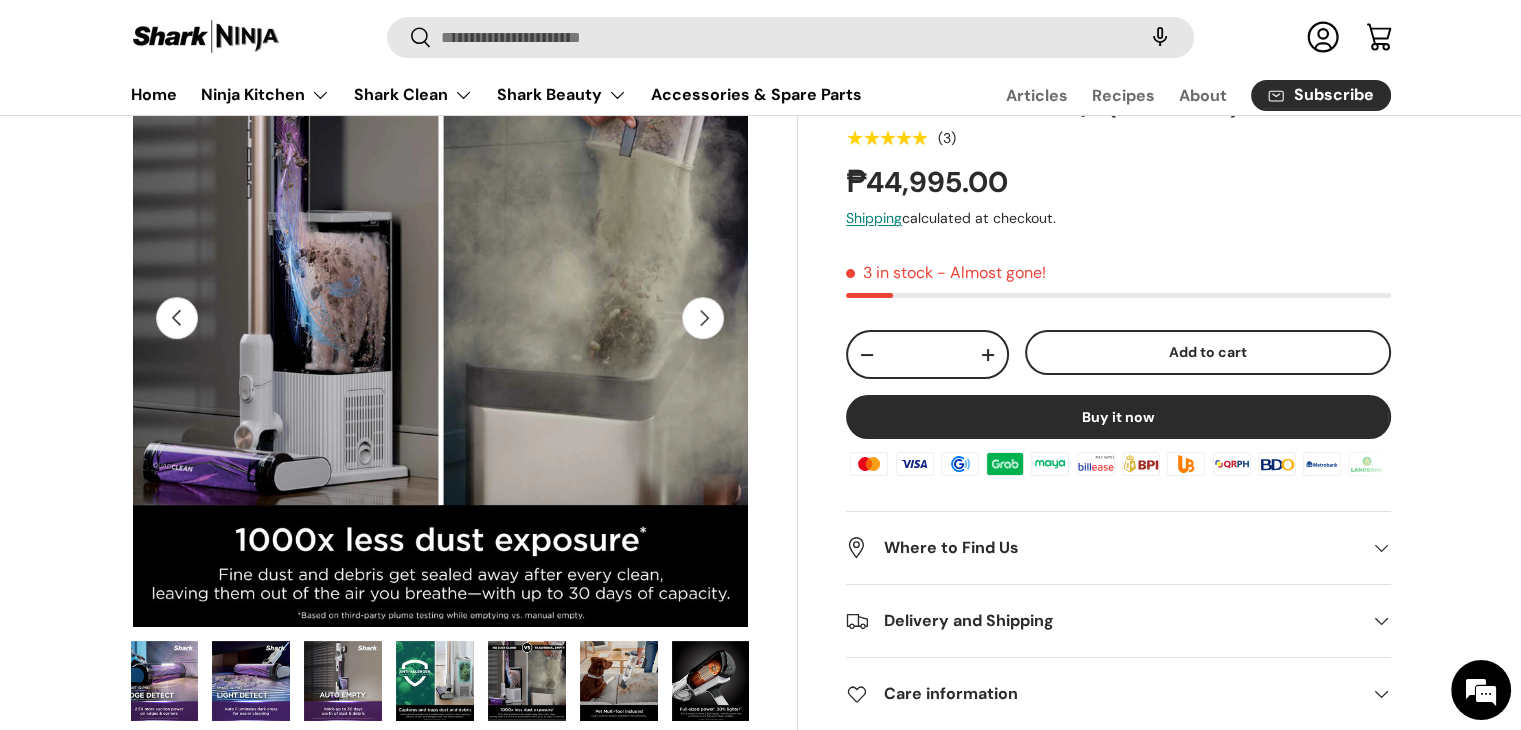scroll, scrollTop: 0, scrollLeft: 5664, axis: horizontal 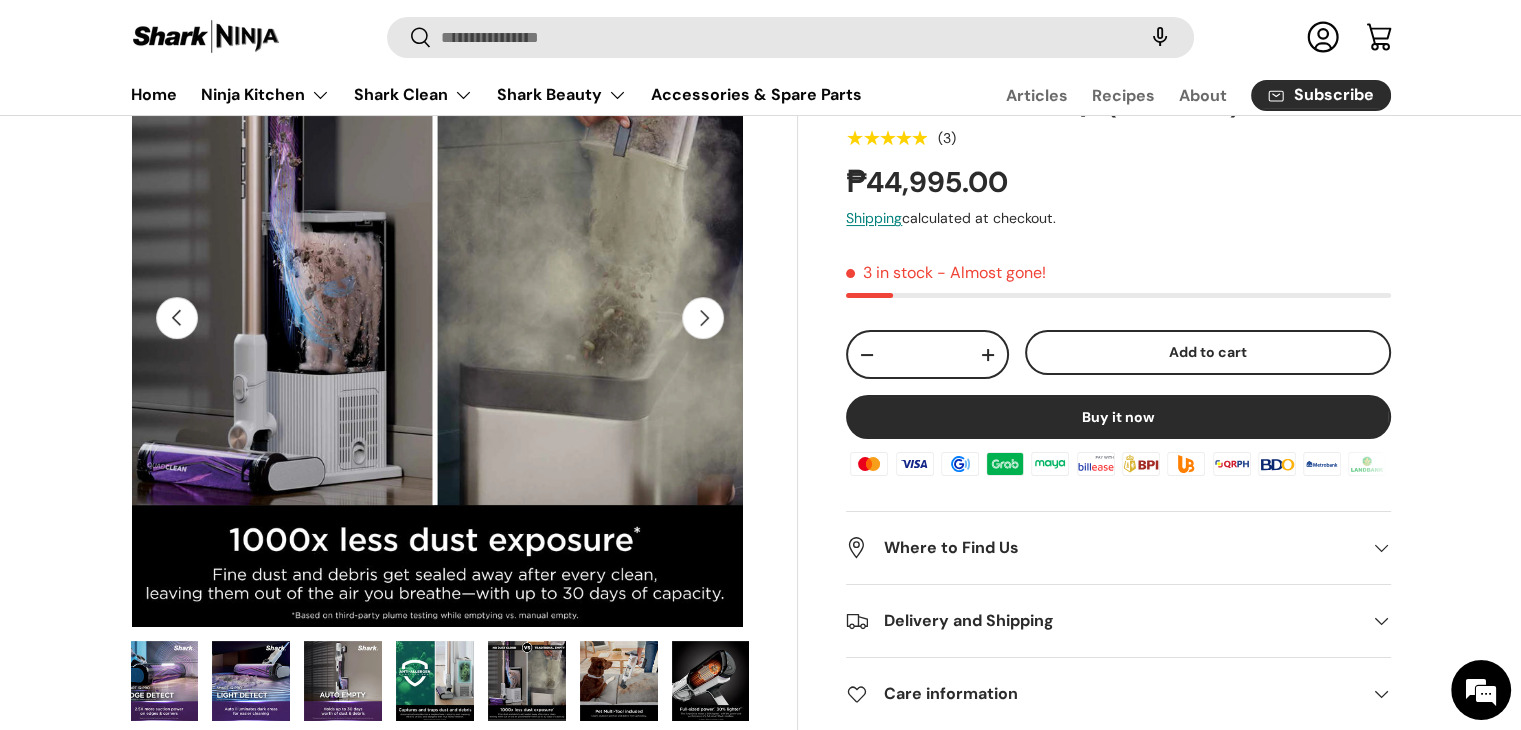 click on "Next" at bounding box center (703, 318) 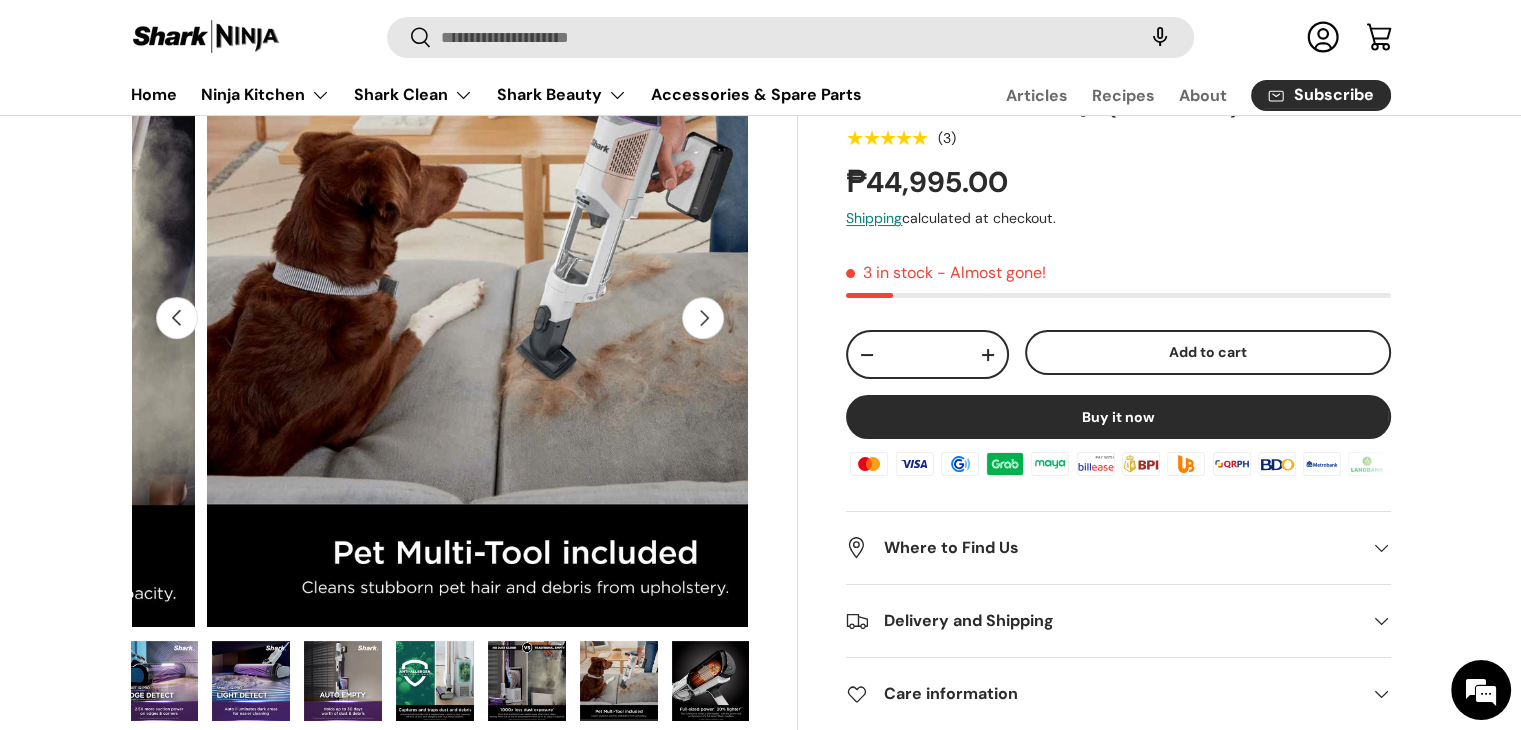 scroll, scrollTop: 0, scrollLeft: 6294, axis: horizontal 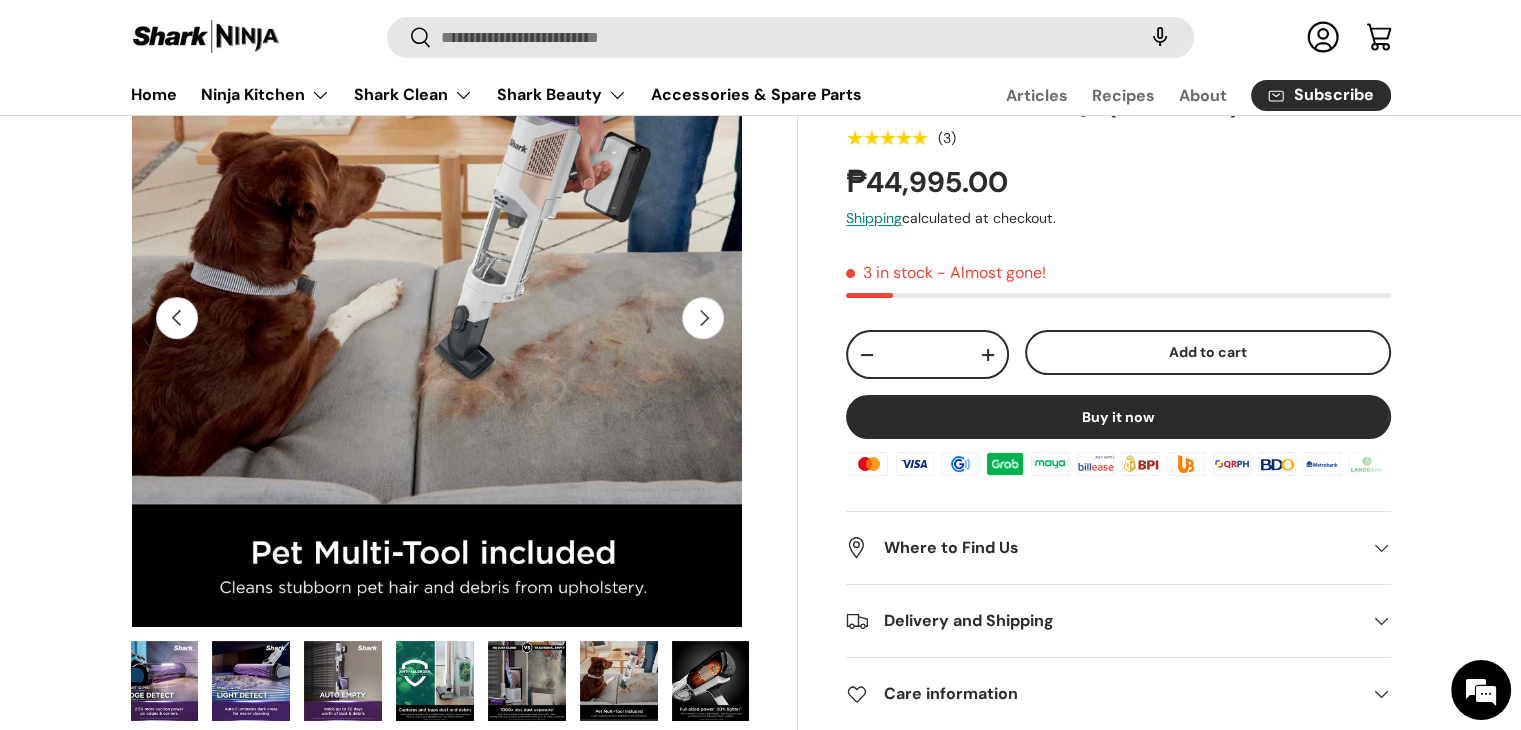 click on "Next" at bounding box center [703, 318] 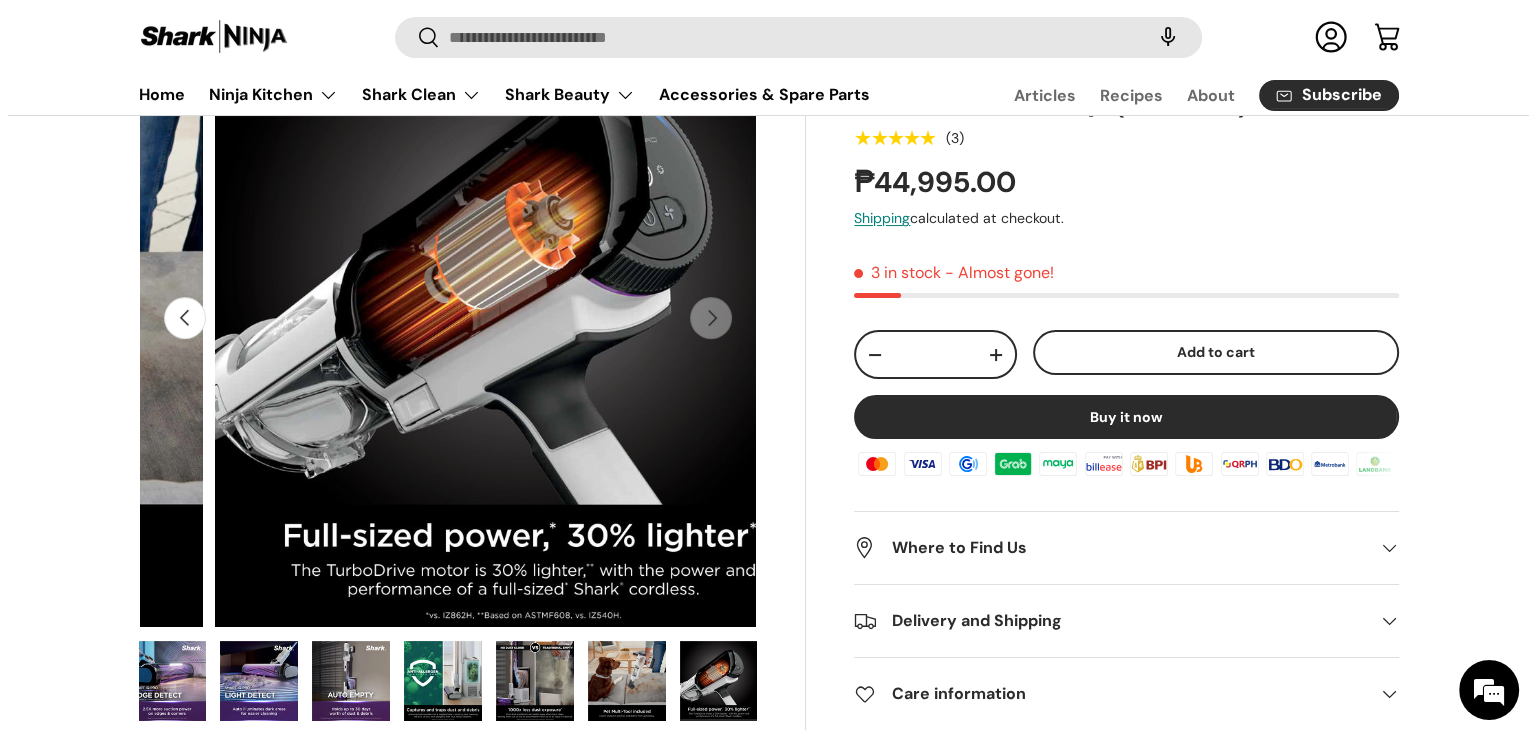 scroll, scrollTop: 0, scrollLeft: 6923, axis: horizontal 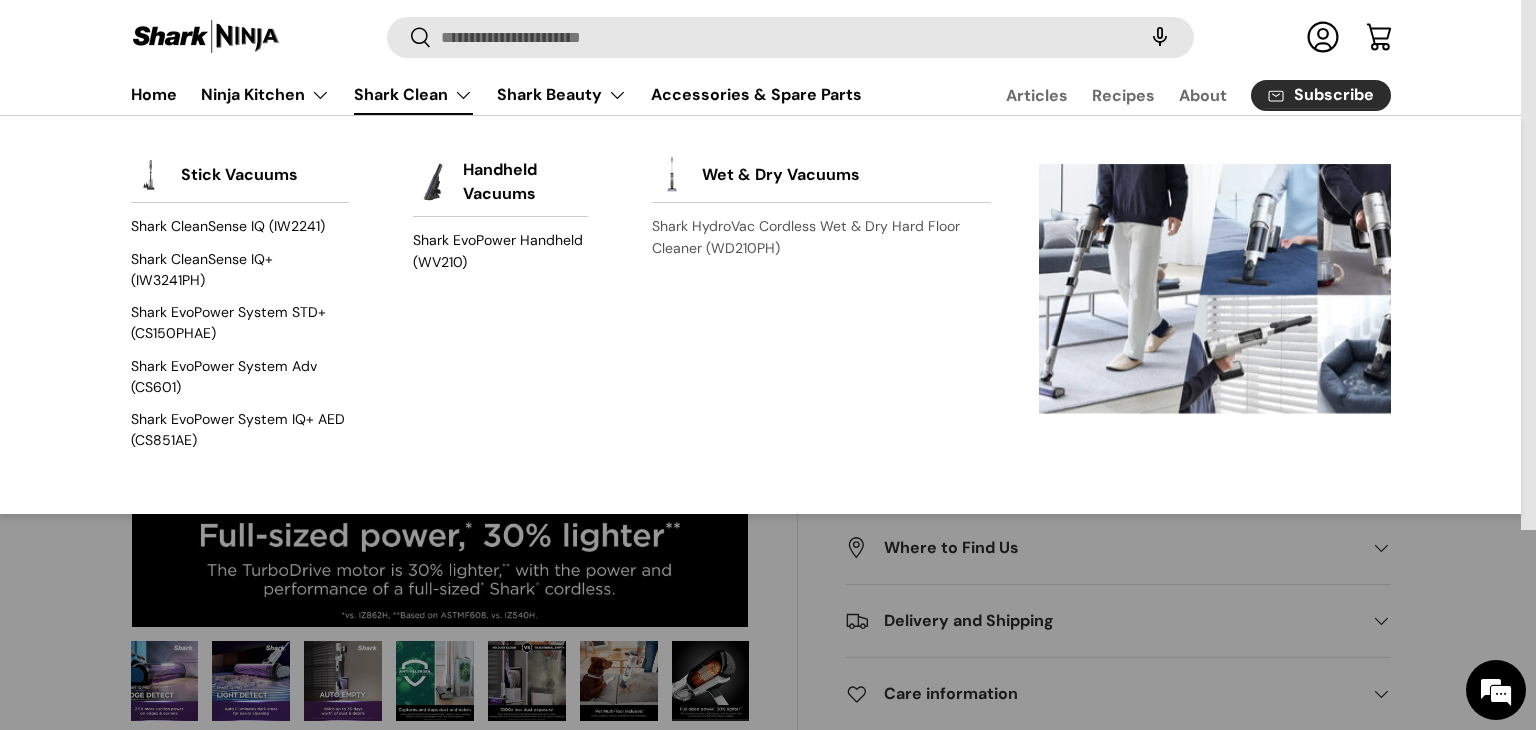 click on "Shark HydroVac Cordless Wet & Dry Hard Floor Cleaner (WD210PH)" at bounding box center [821, 237] 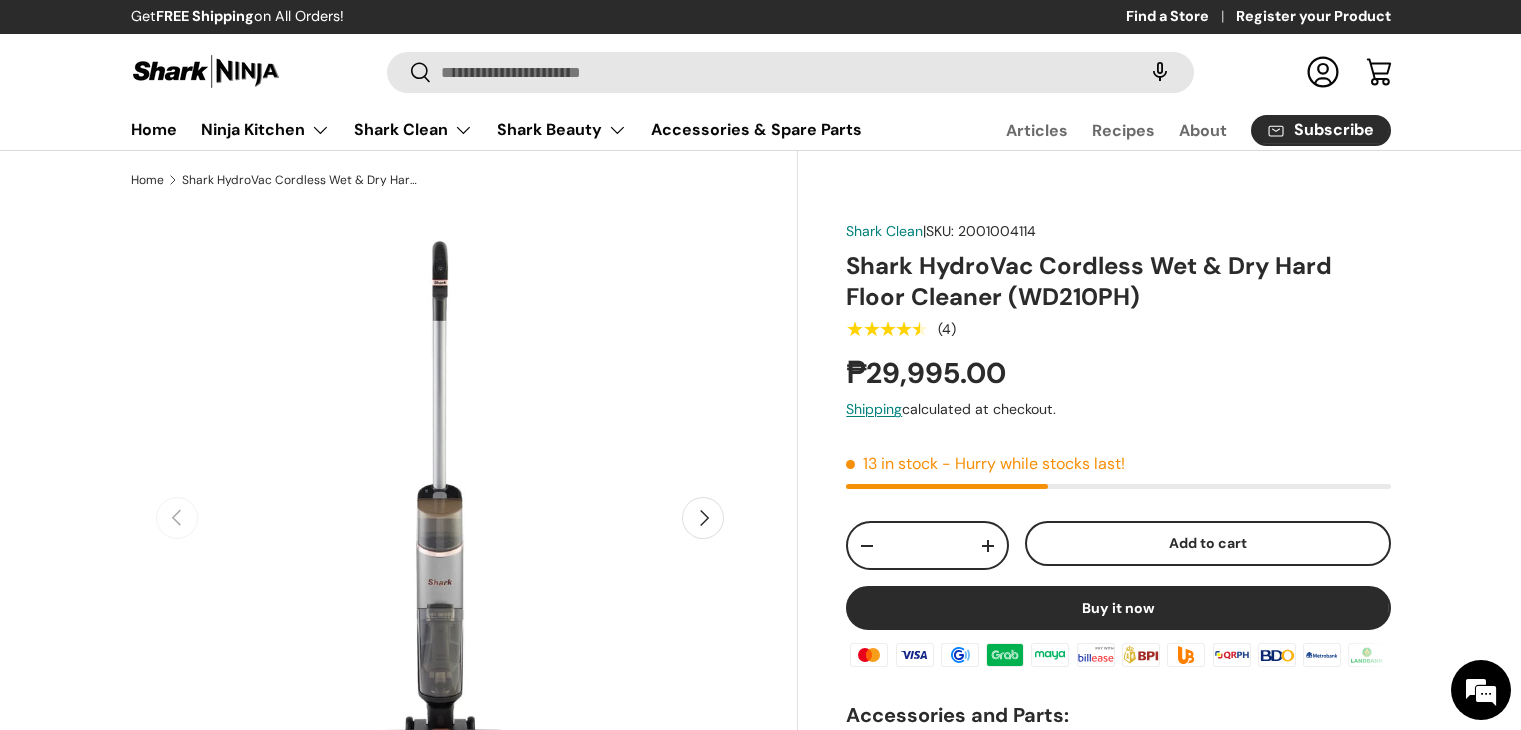 scroll, scrollTop: 0, scrollLeft: 0, axis: both 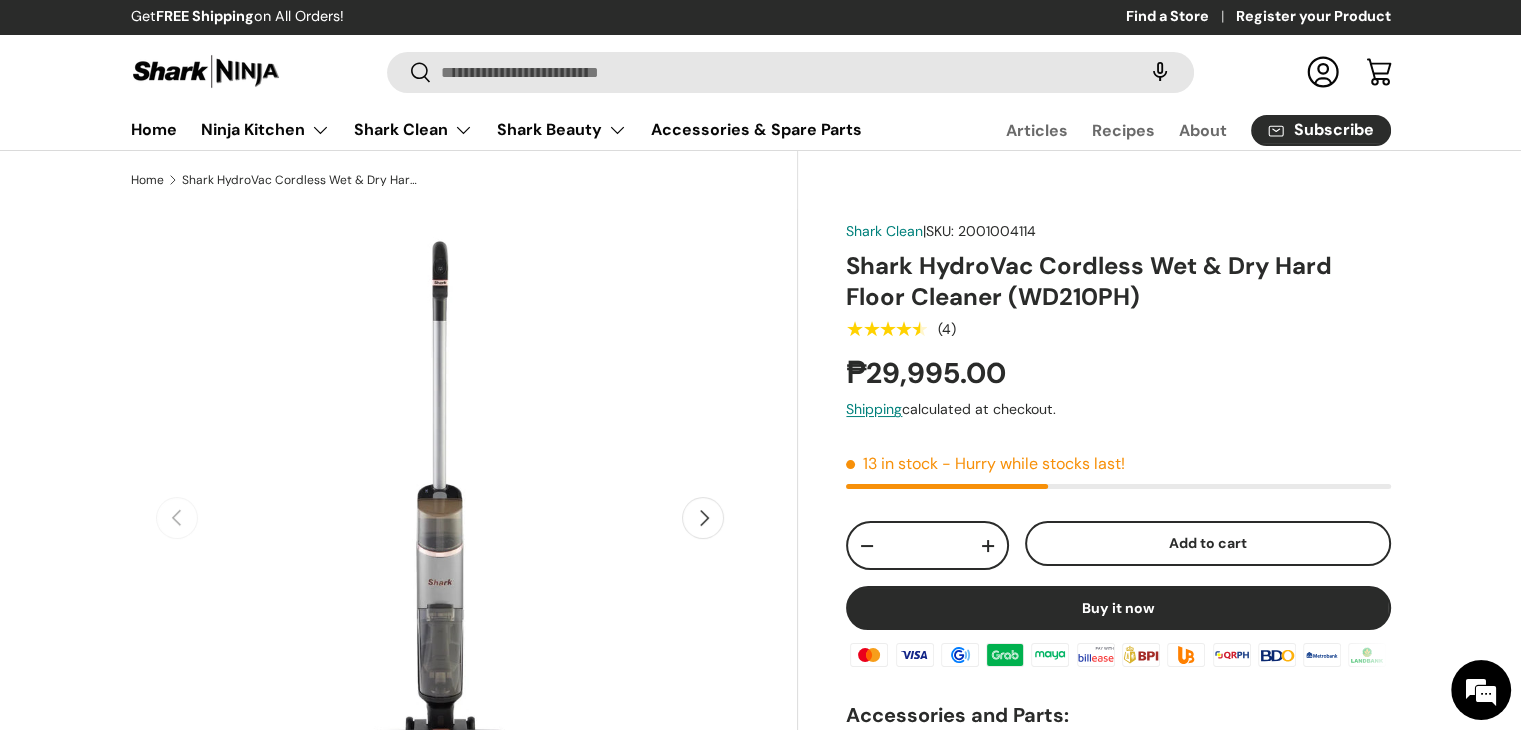 click on "Home
Shark HydroVac Cordless Wet & Dry Hard Floor Cleaner (WD210PH)
Previous
Next
Loading...
Load image 1 in gallery view" at bounding box center [760, 5517] 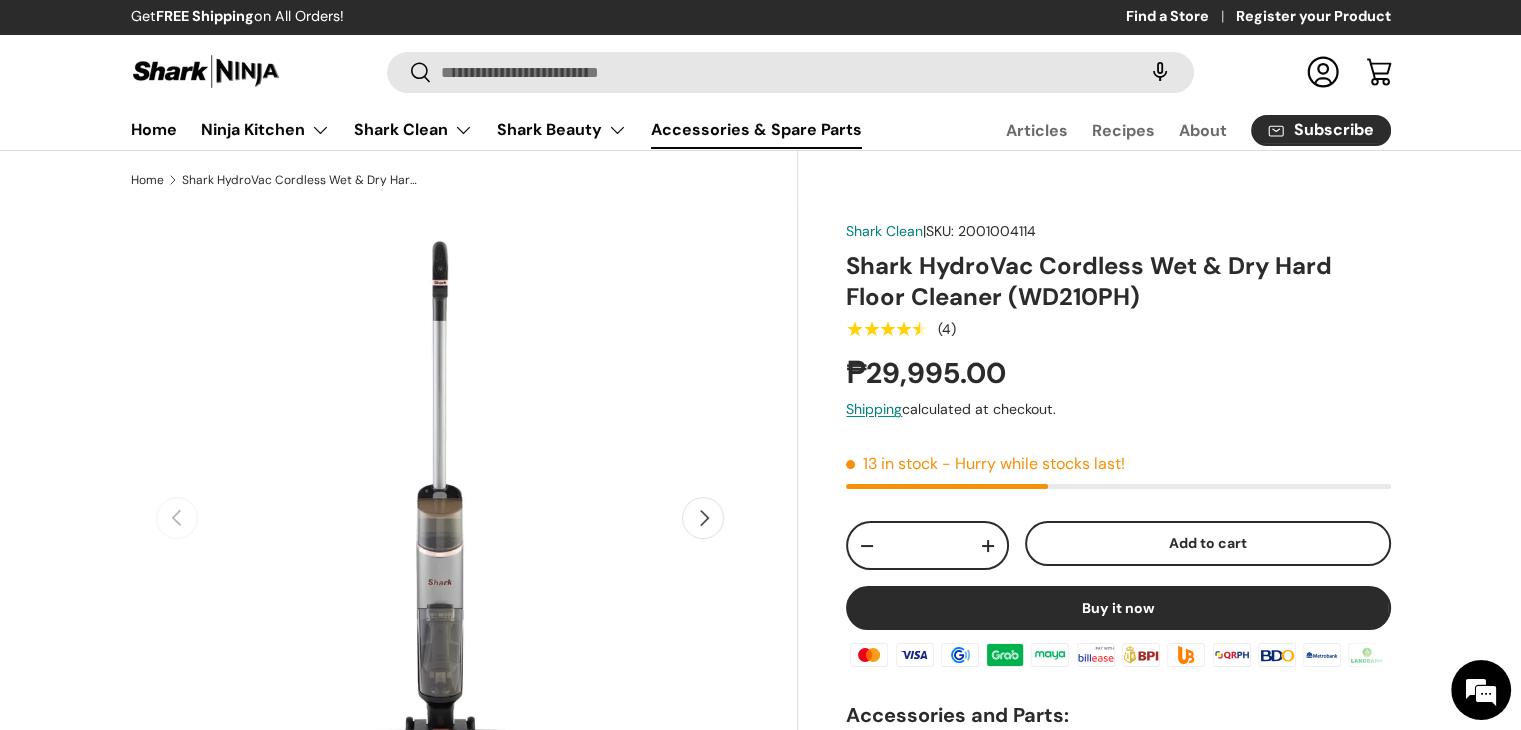 click on "Accessories & Spare Parts" at bounding box center [756, 129] 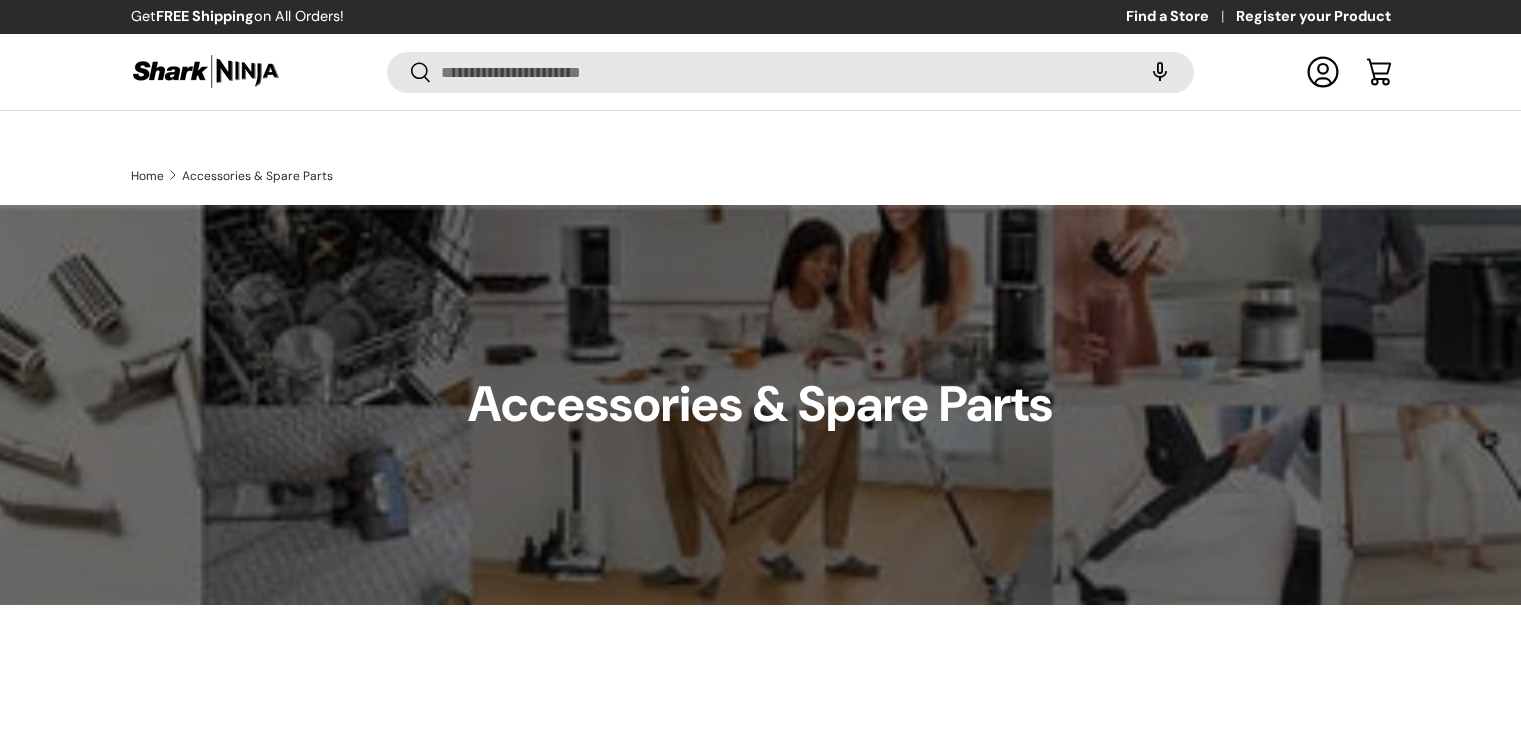 scroll, scrollTop: 596, scrollLeft: 0, axis: vertical 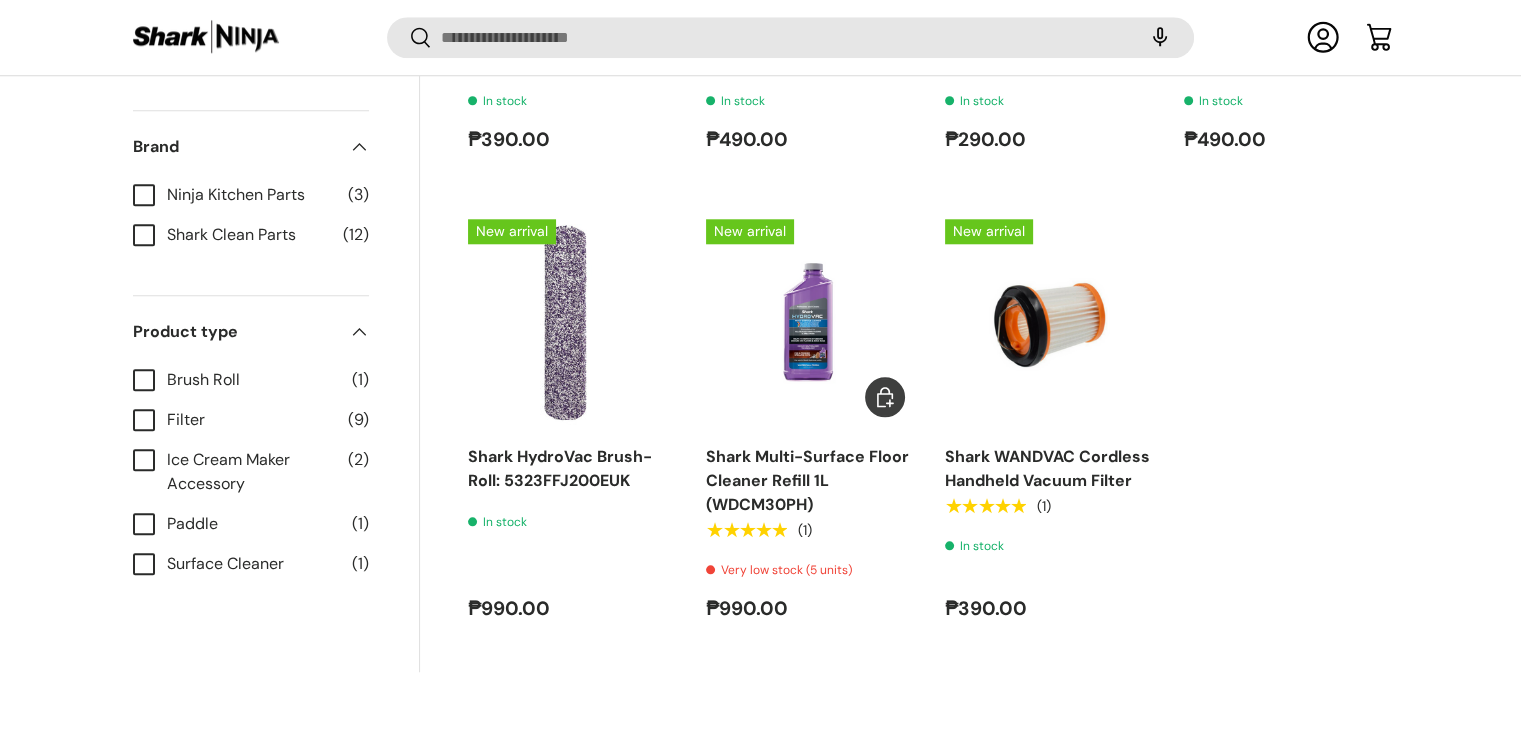 click on "Shark Multi-Surface Floor Cleaner Refill 1L (WDCM30PH)" at bounding box center (807, 480) 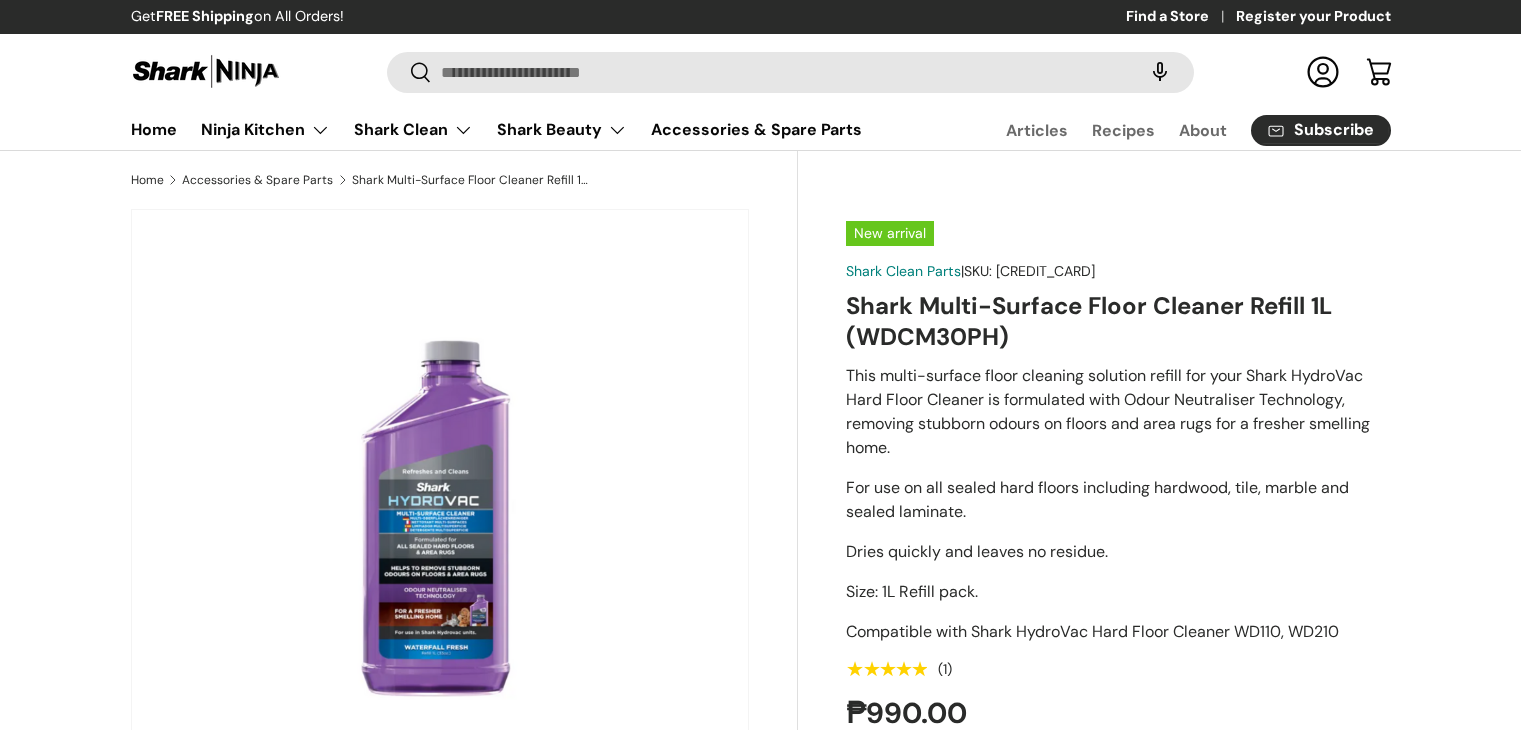 scroll, scrollTop: 0, scrollLeft: 0, axis: both 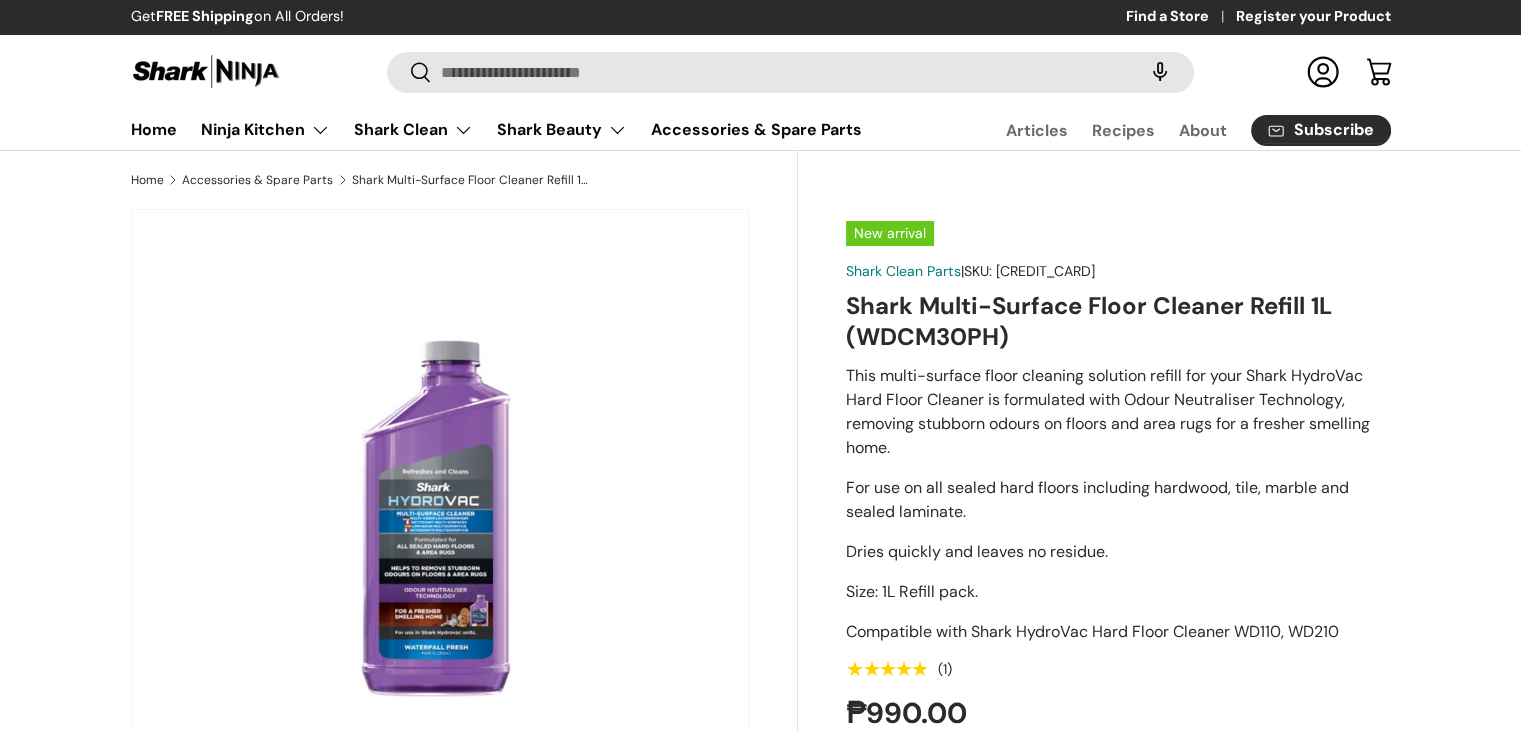 click at bounding box center (439, 518) 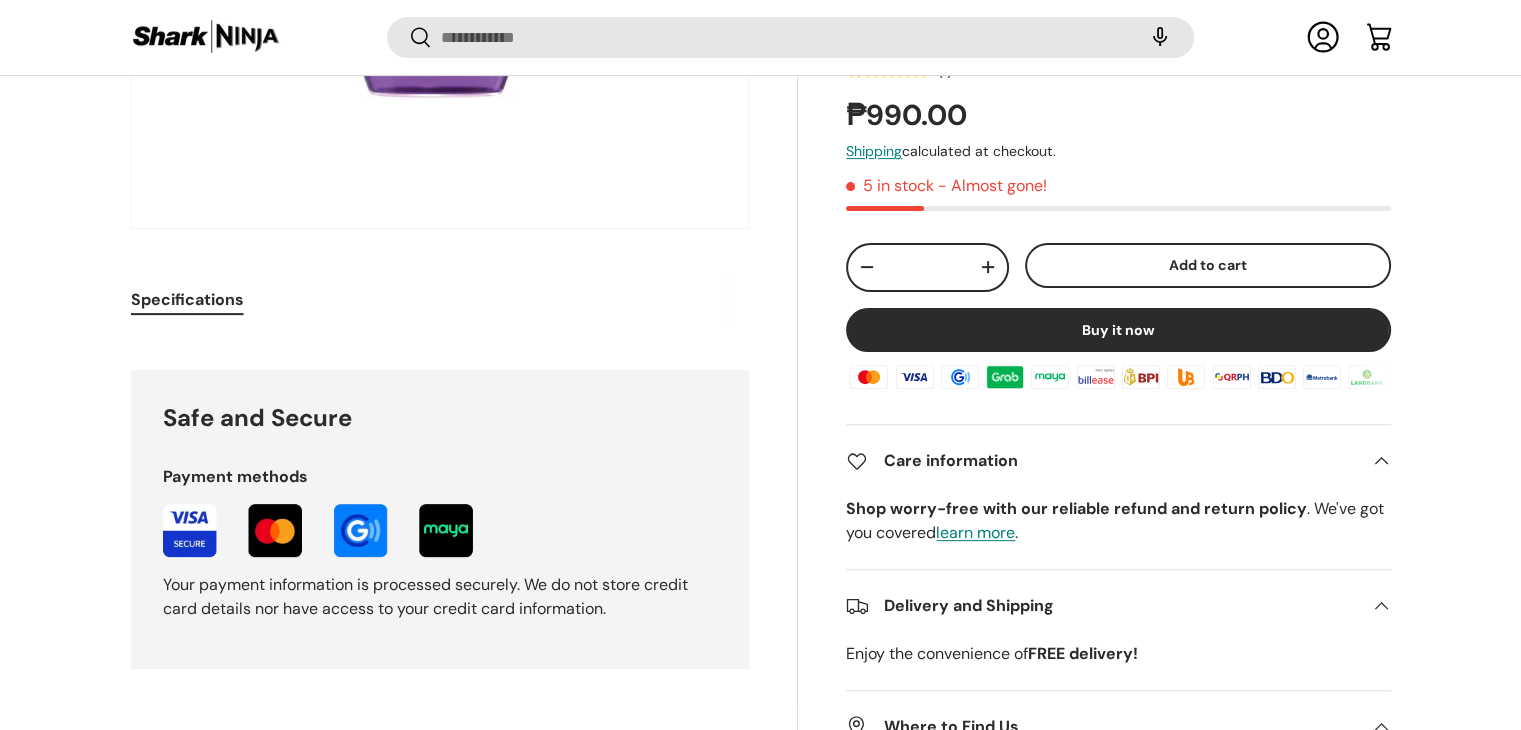 scroll, scrollTop: 595, scrollLeft: 0, axis: vertical 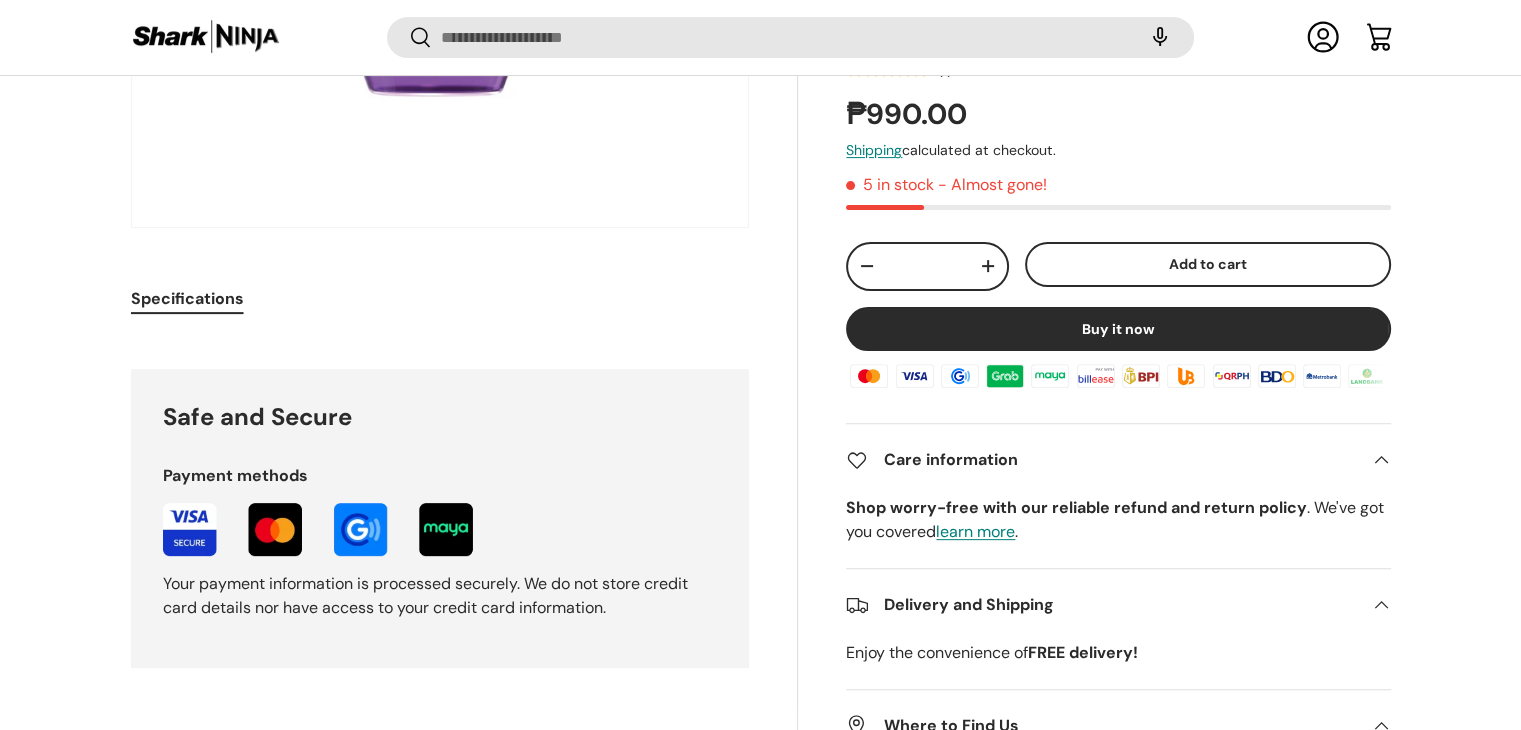 click on "Specifications" at bounding box center [187, 298] 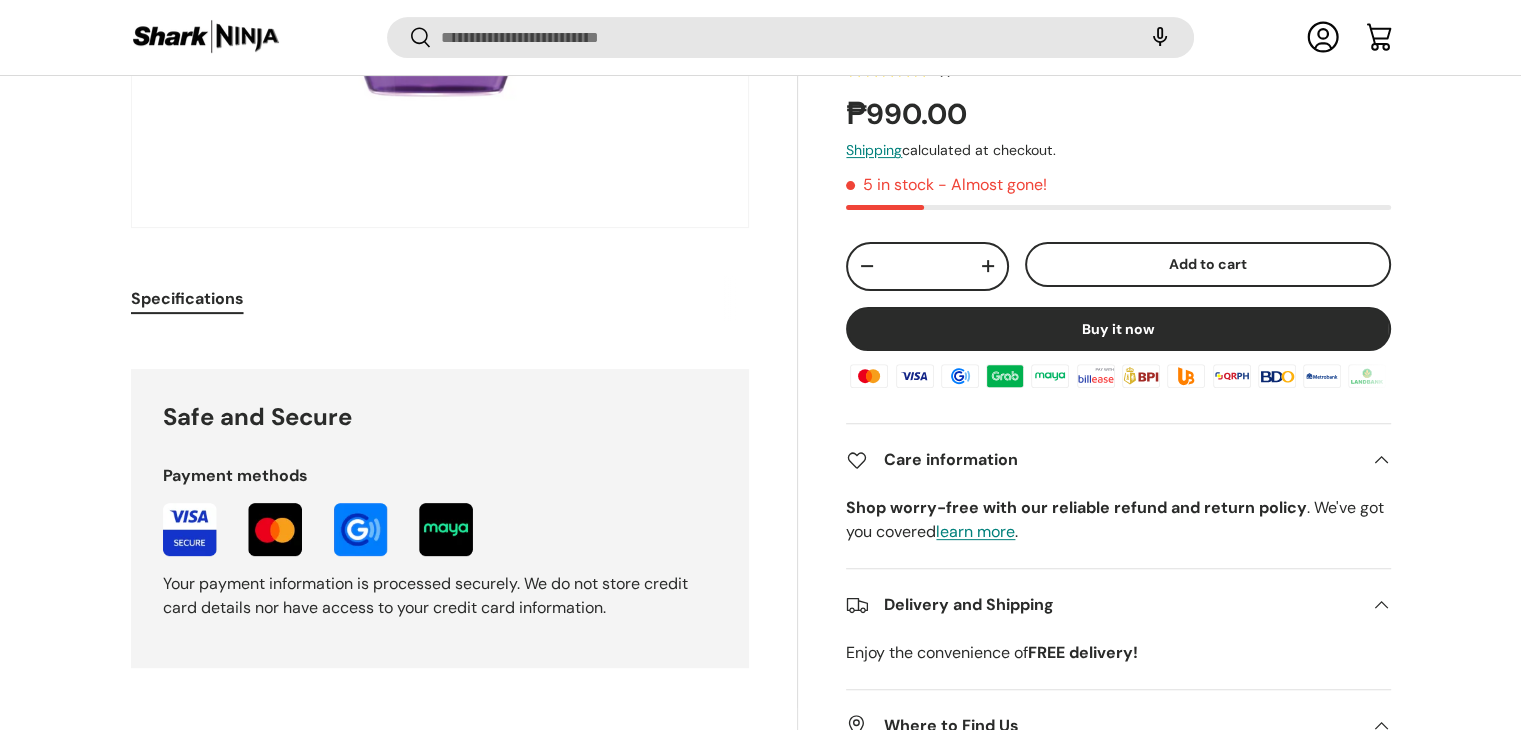 click on "Specifications" at bounding box center [187, 298] 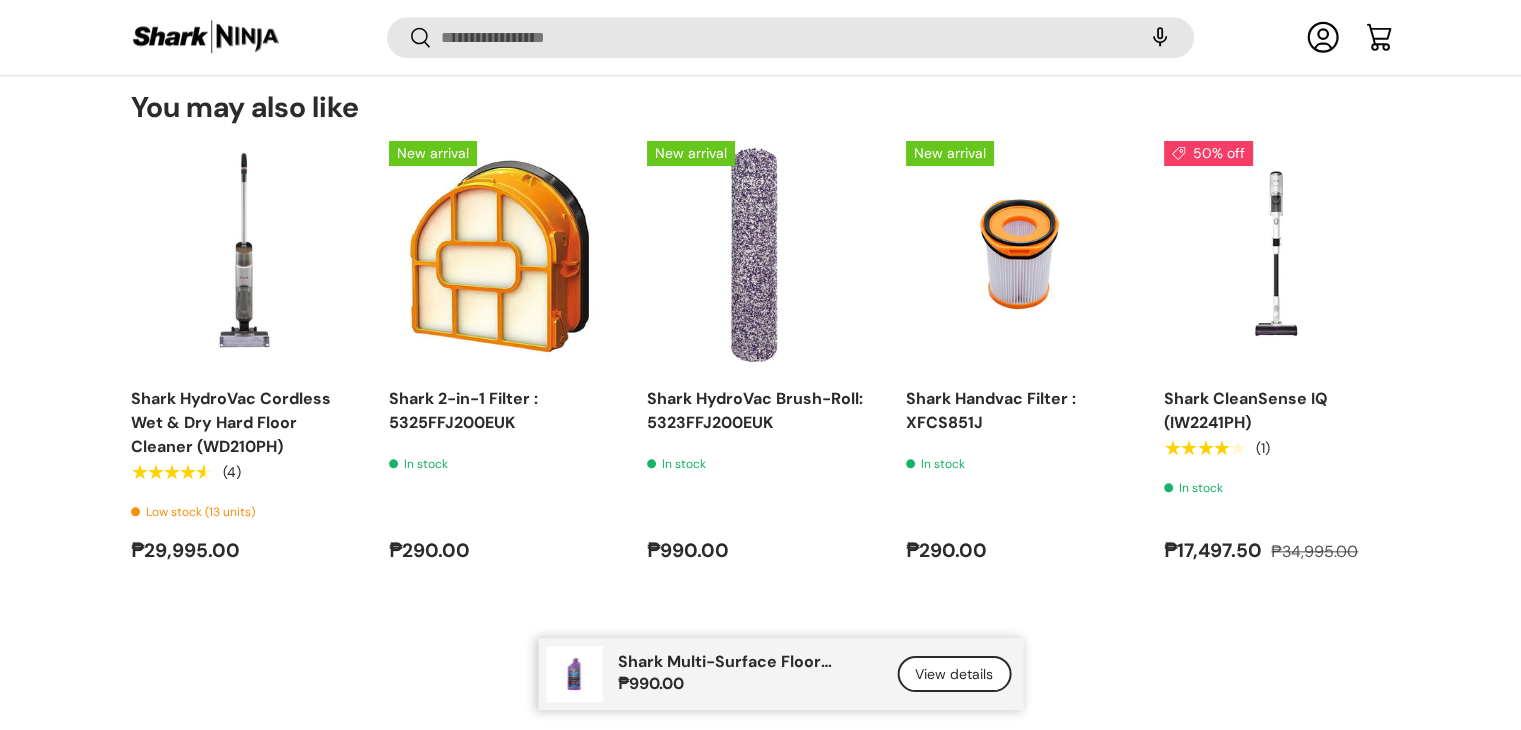 scroll, scrollTop: 2095, scrollLeft: 0, axis: vertical 